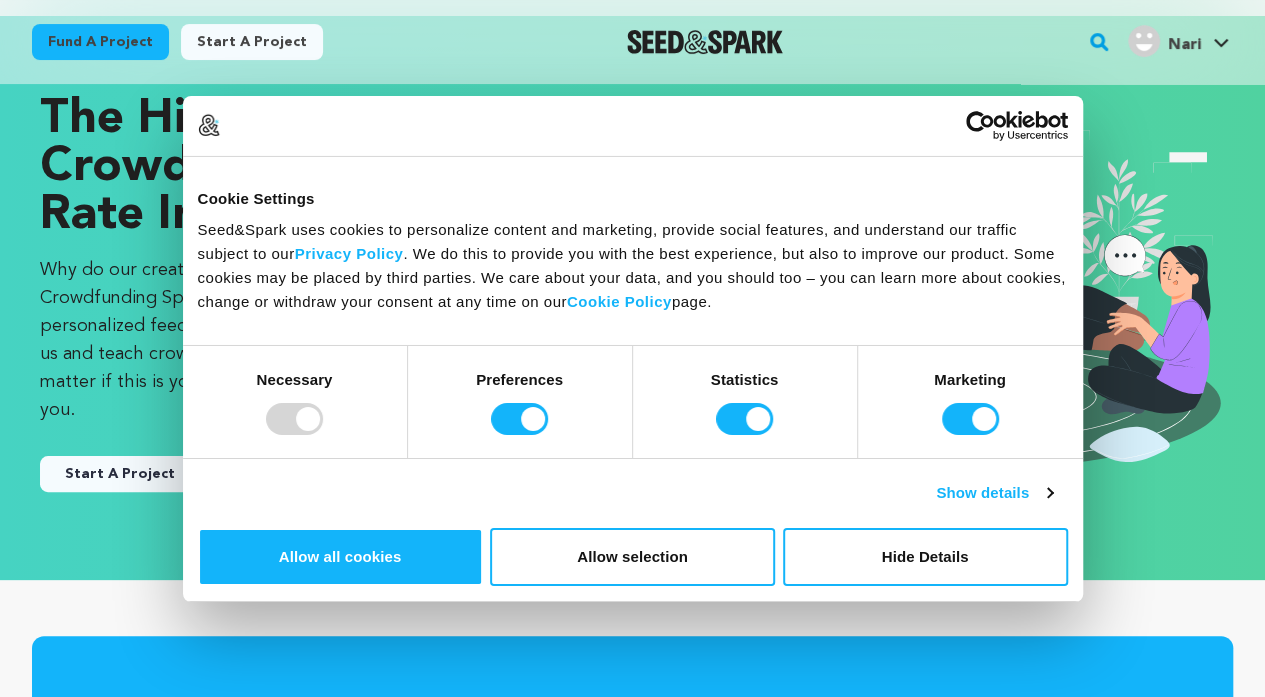 scroll, scrollTop: 70, scrollLeft: 0, axis: vertical 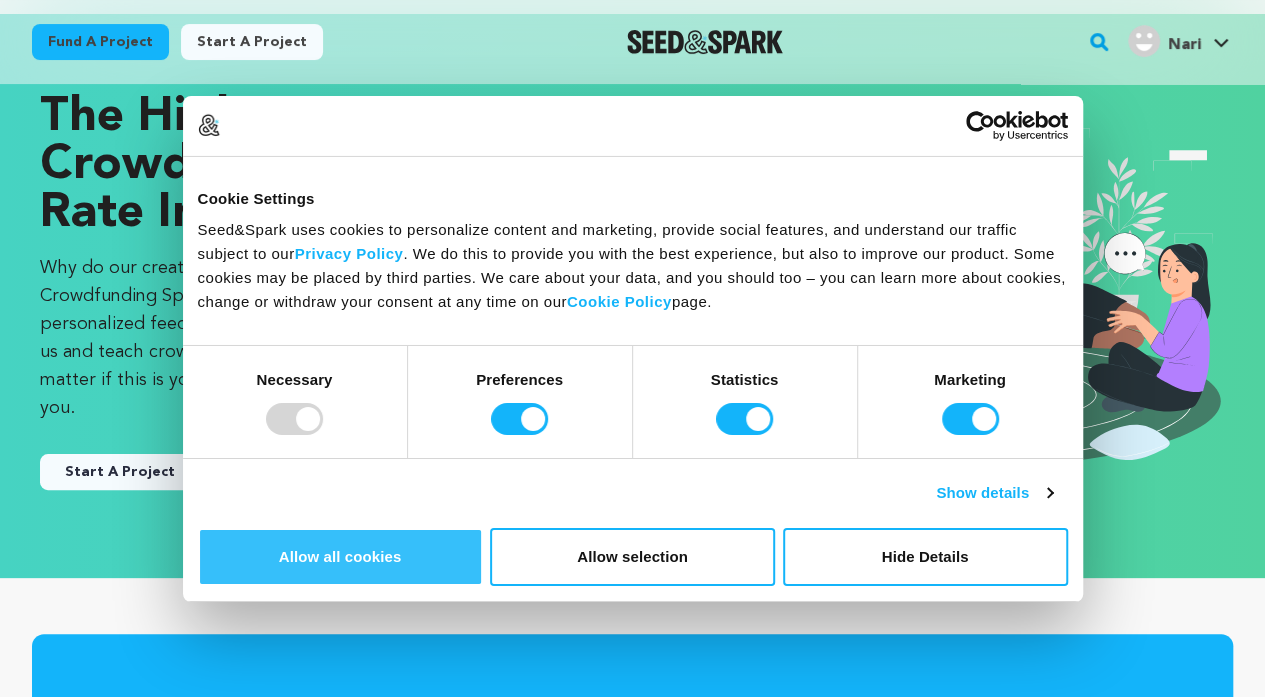 click on "Allow all cookies" at bounding box center (340, 557) 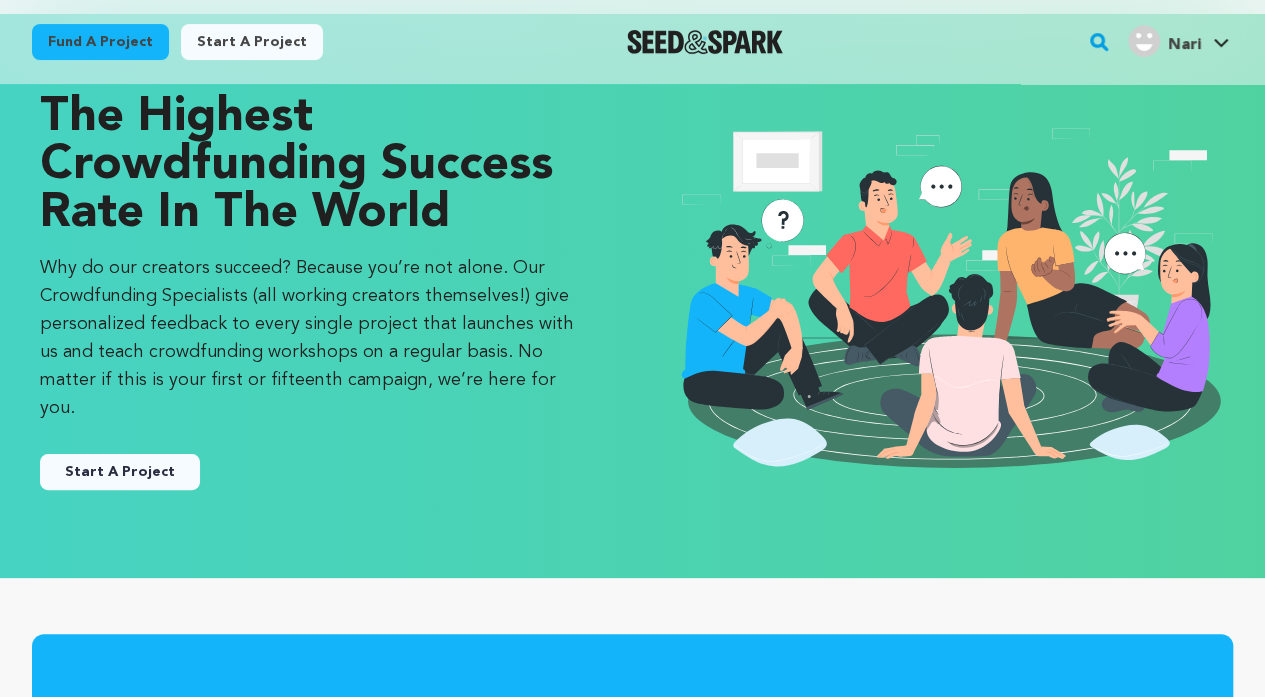 click on "Nari
Nari" at bounding box center [1178, 39] 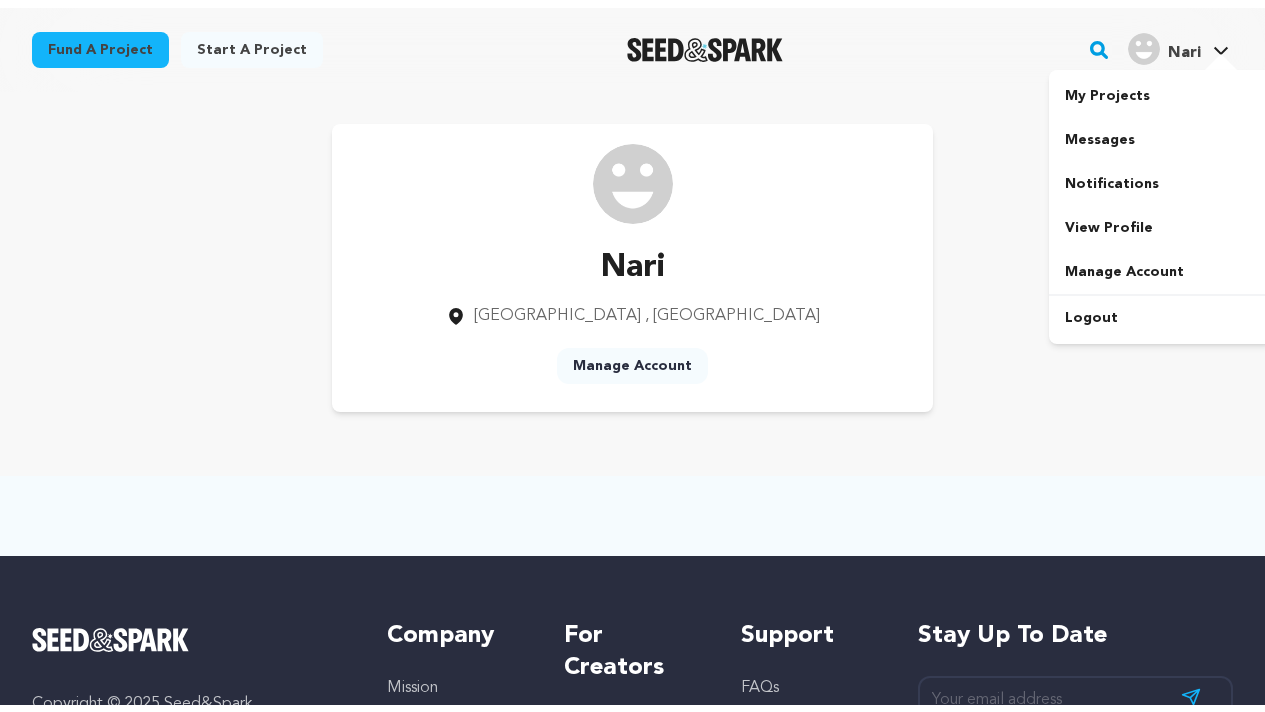 scroll, scrollTop: 0, scrollLeft: 0, axis: both 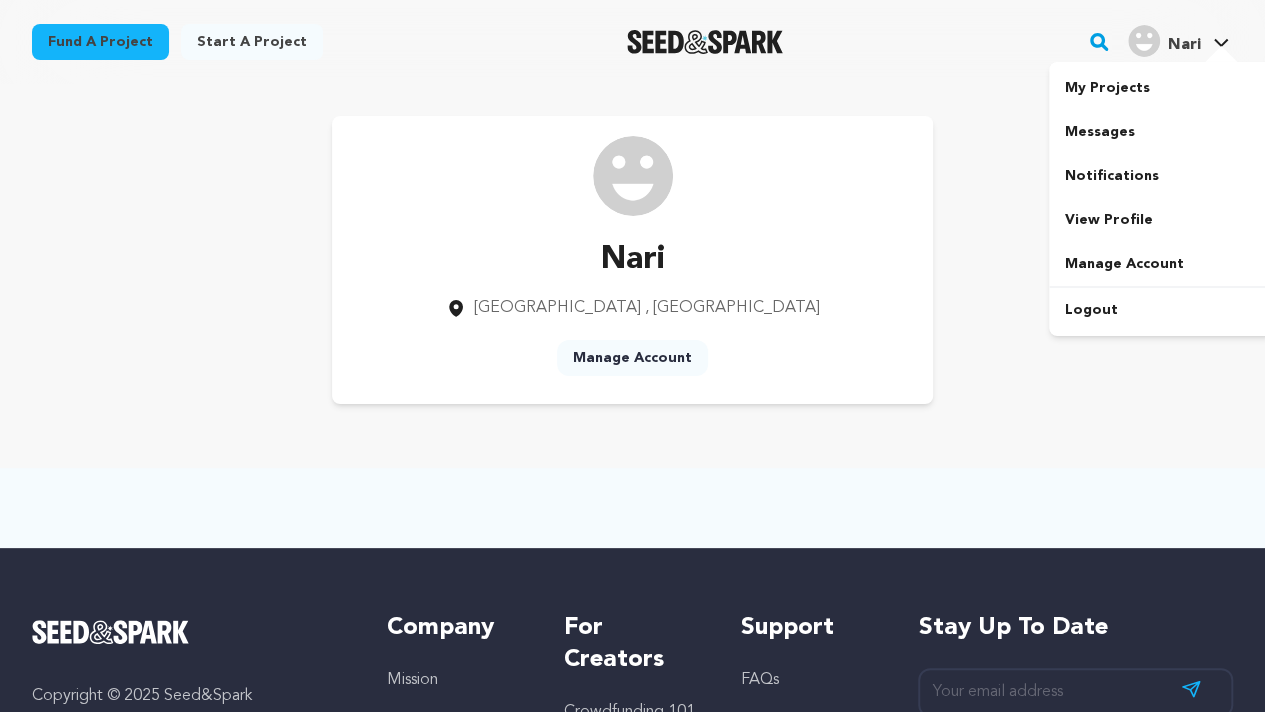 click on "Nari
Nari" at bounding box center [1178, 39] 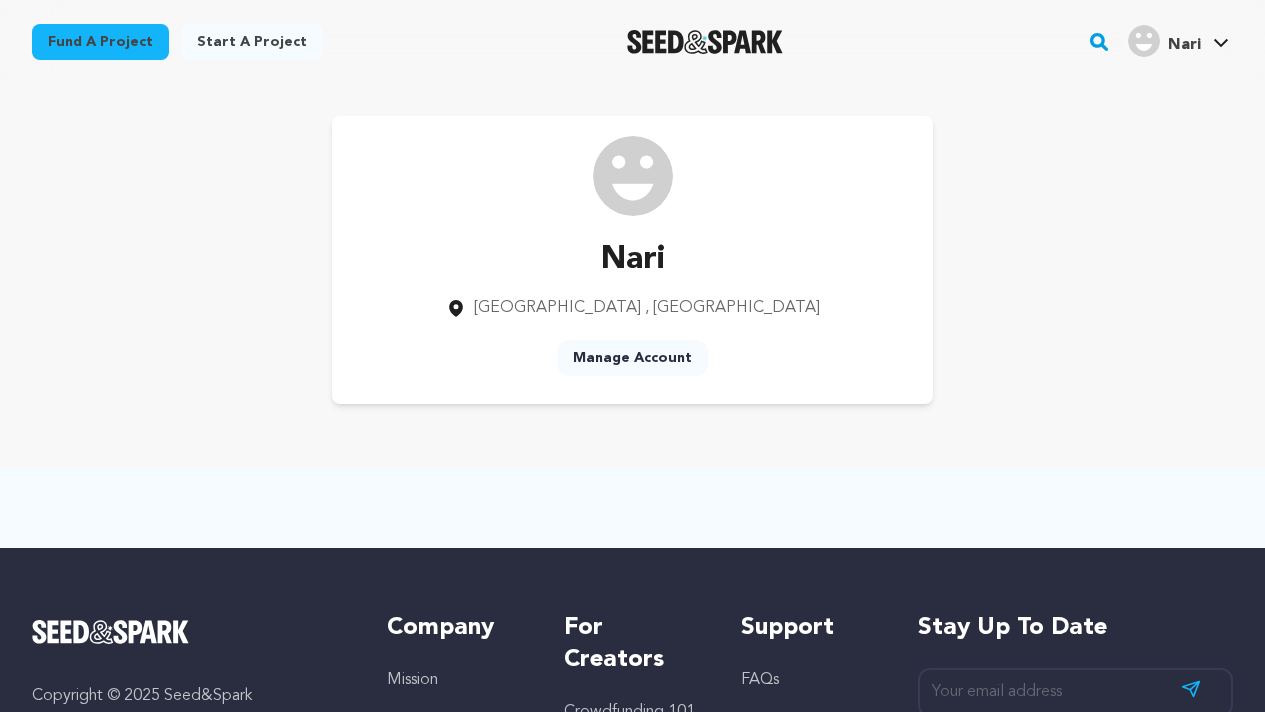 scroll, scrollTop: 0, scrollLeft: 0, axis: both 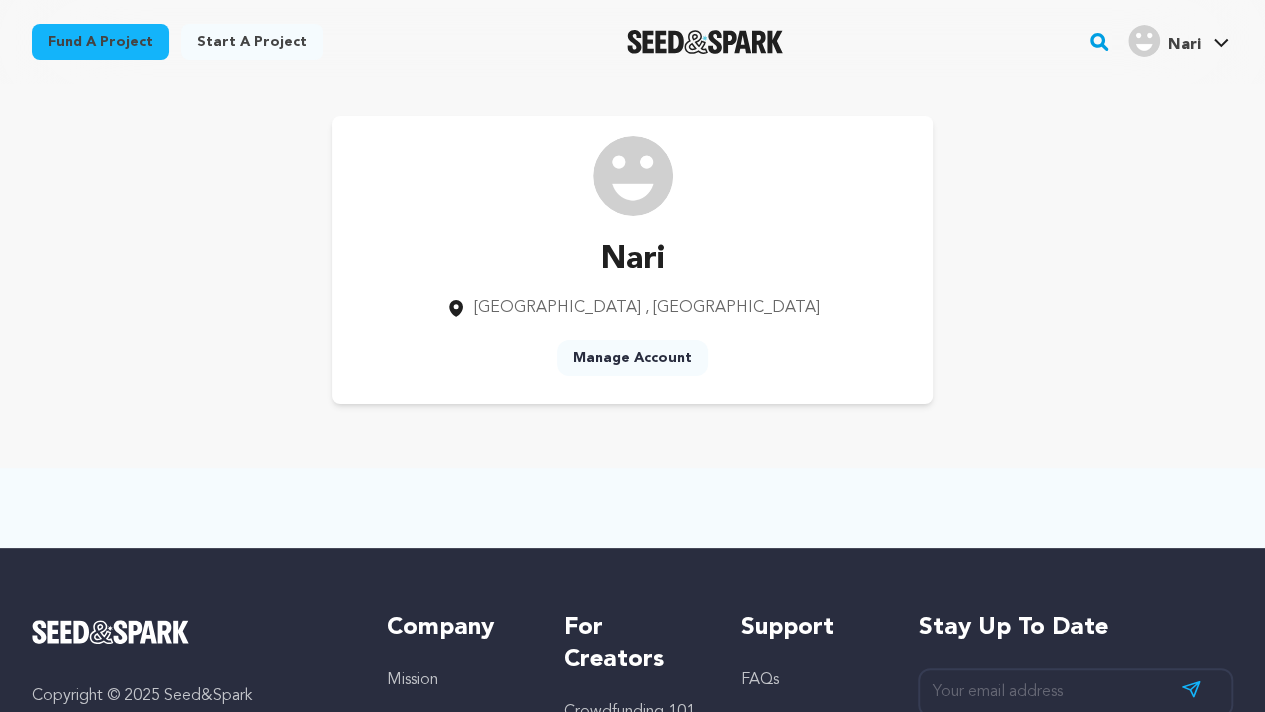 click on "Manage Account" at bounding box center (632, 358) 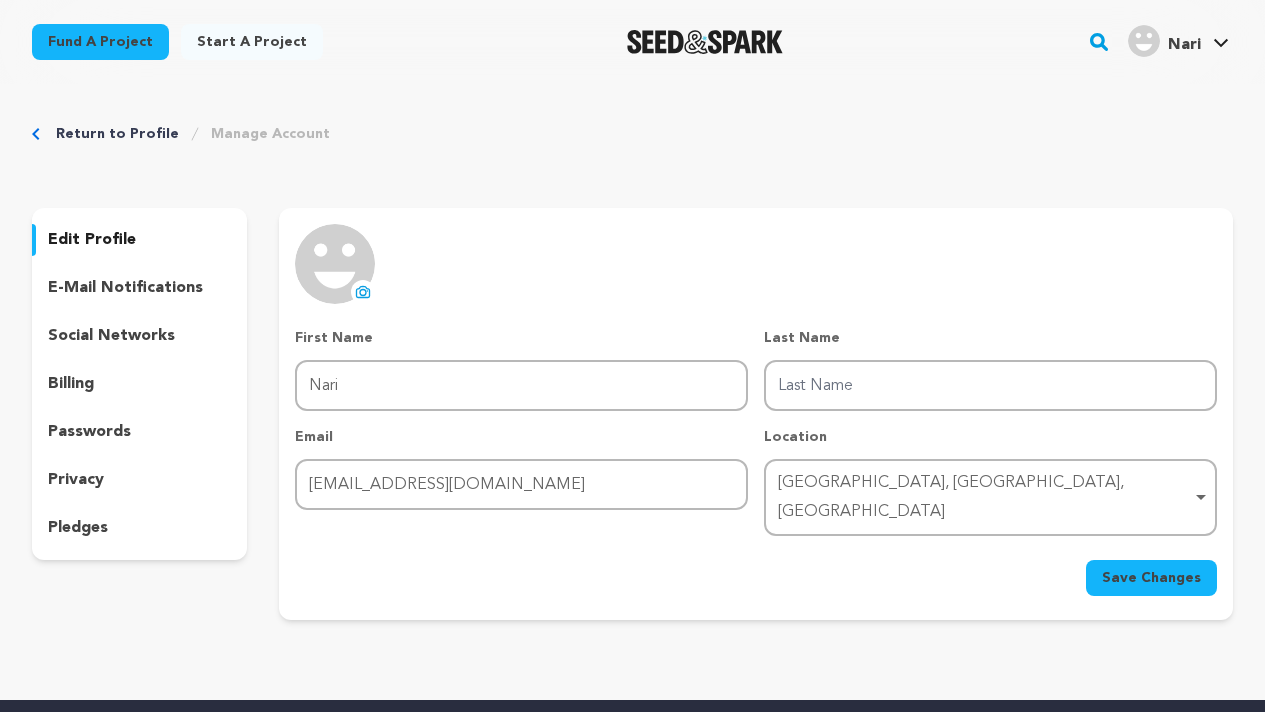 scroll, scrollTop: 0, scrollLeft: 0, axis: both 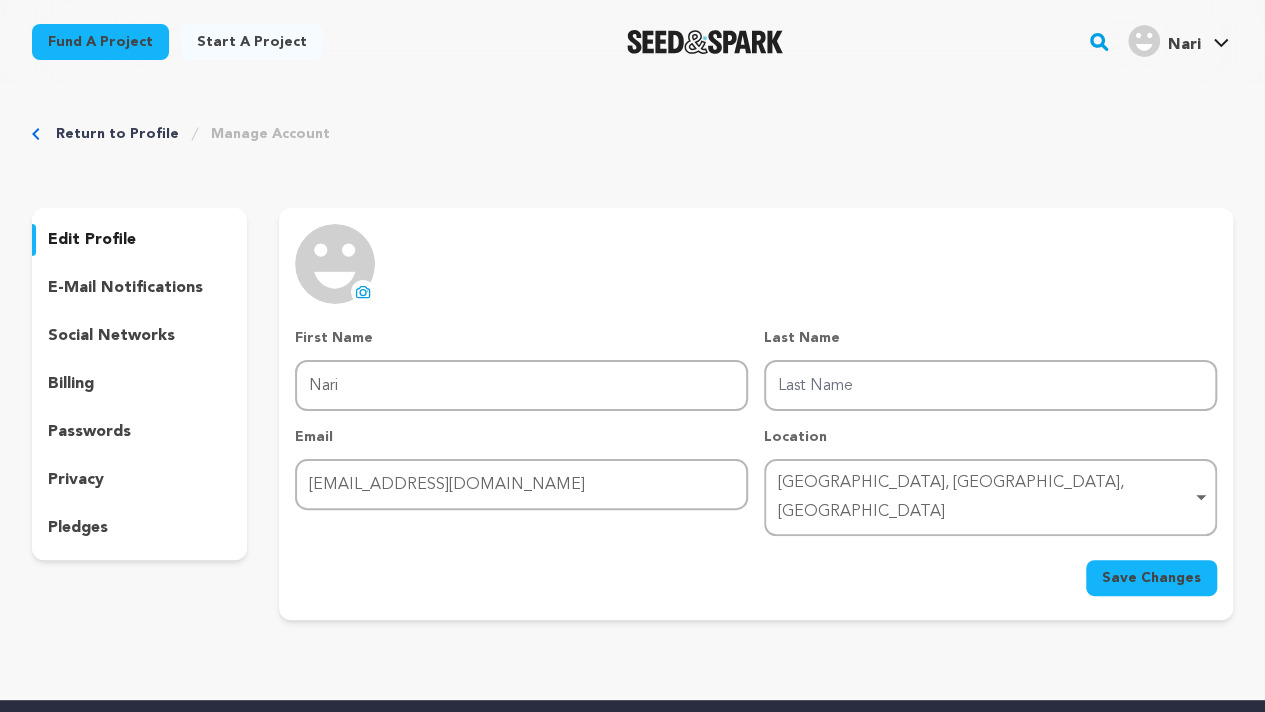 click on "uploading spinner
upload profile image" at bounding box center (363, 292) 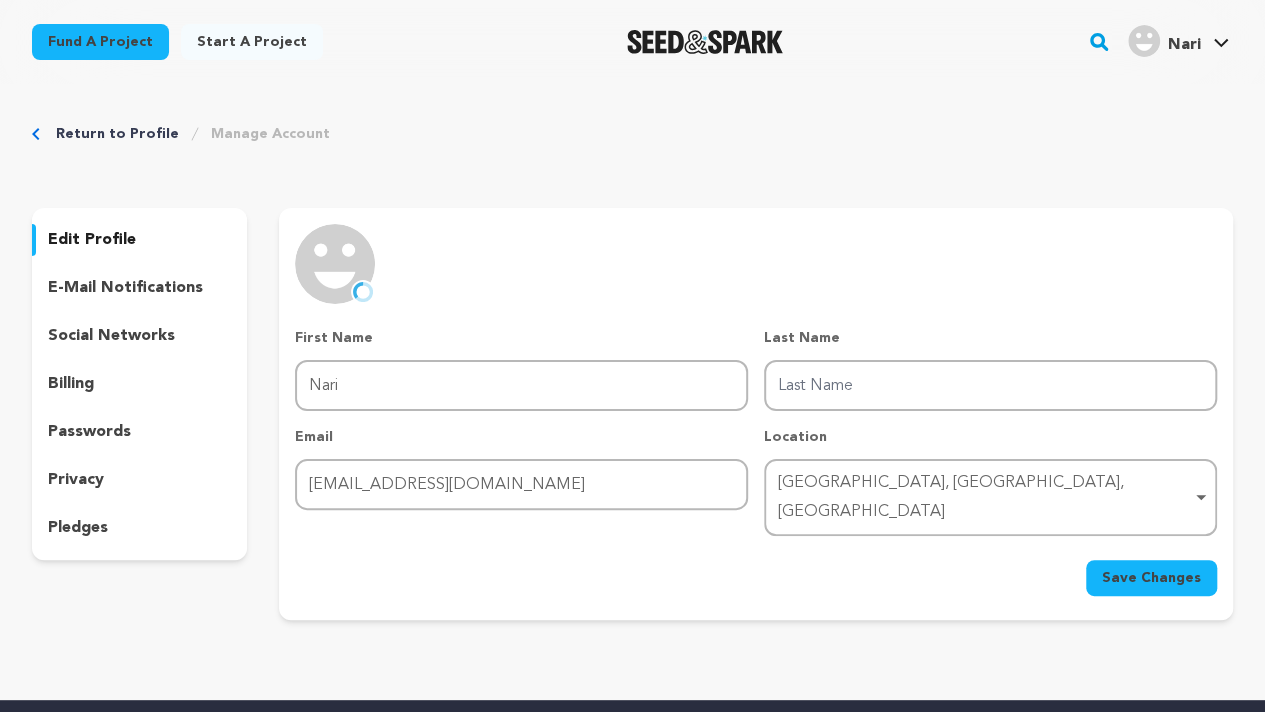 scroll, scrollTop: 2, scrollLeft: 0, axis: vertical 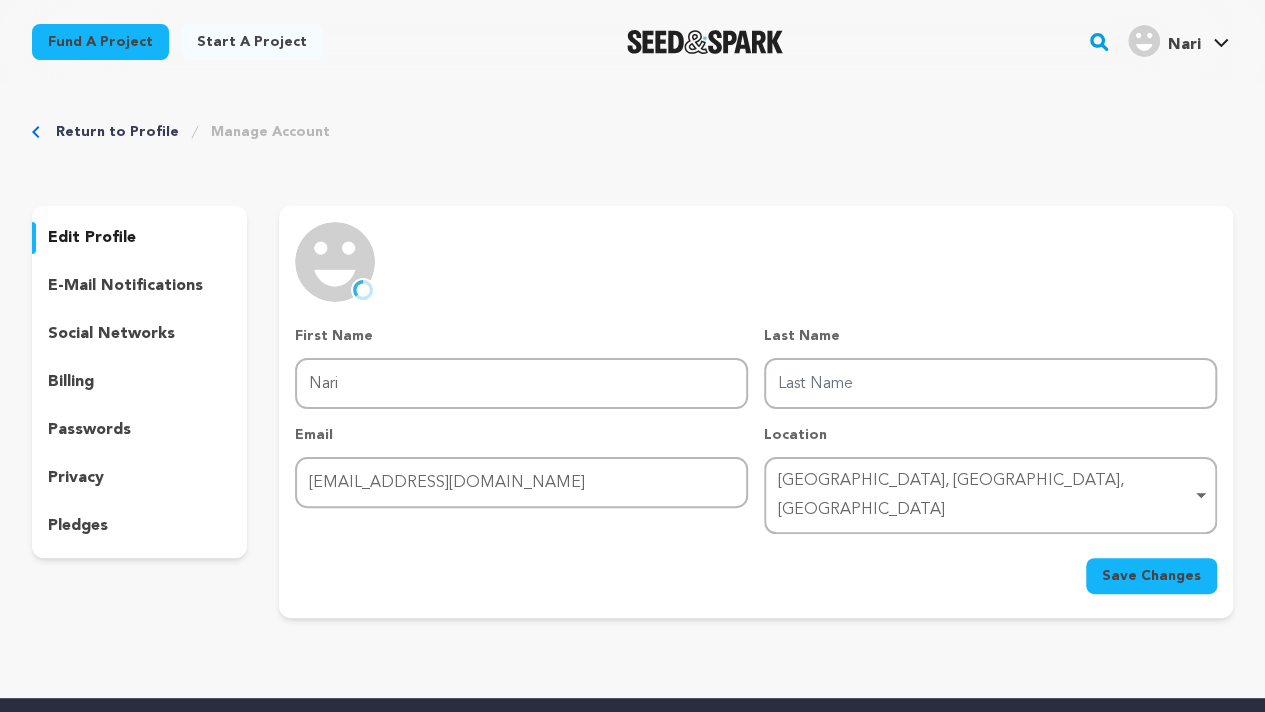 click on "Bengaluru, Karnataka, India Remove item" at bounding box center [984, 496] 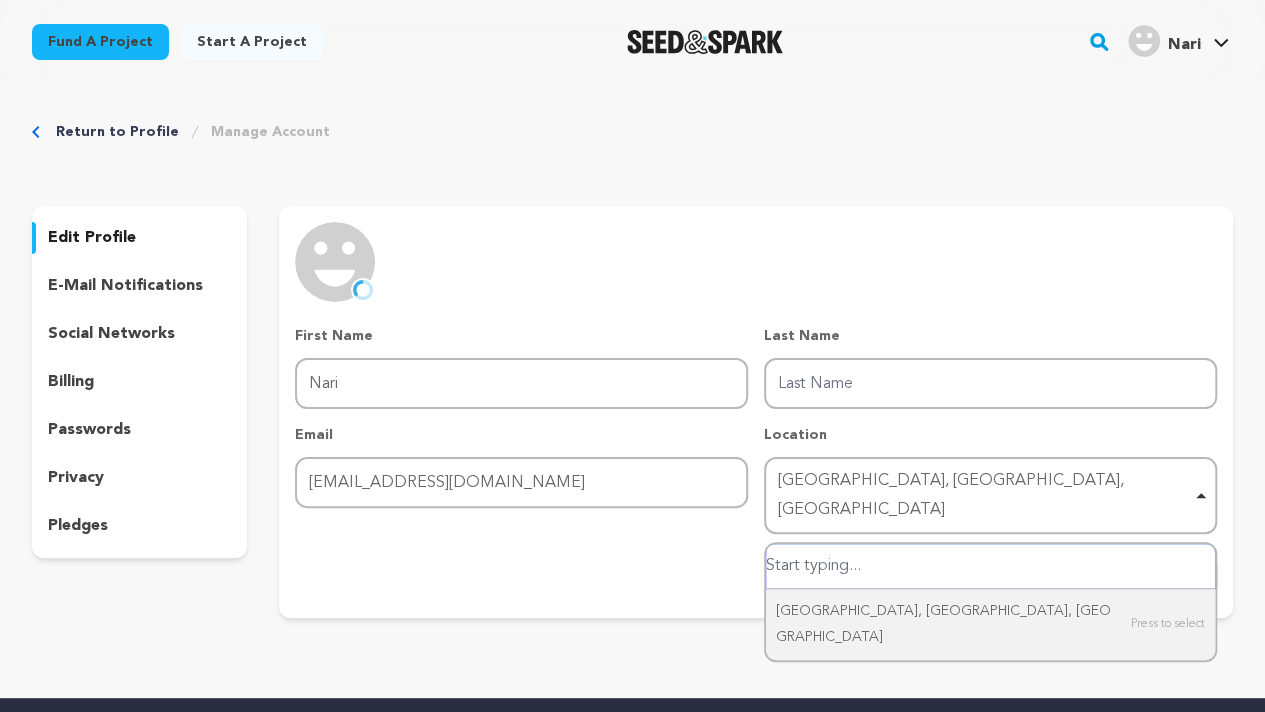 click on "Bengaluru, Karnataka, India Remove item" at bounding box center (984, 496) 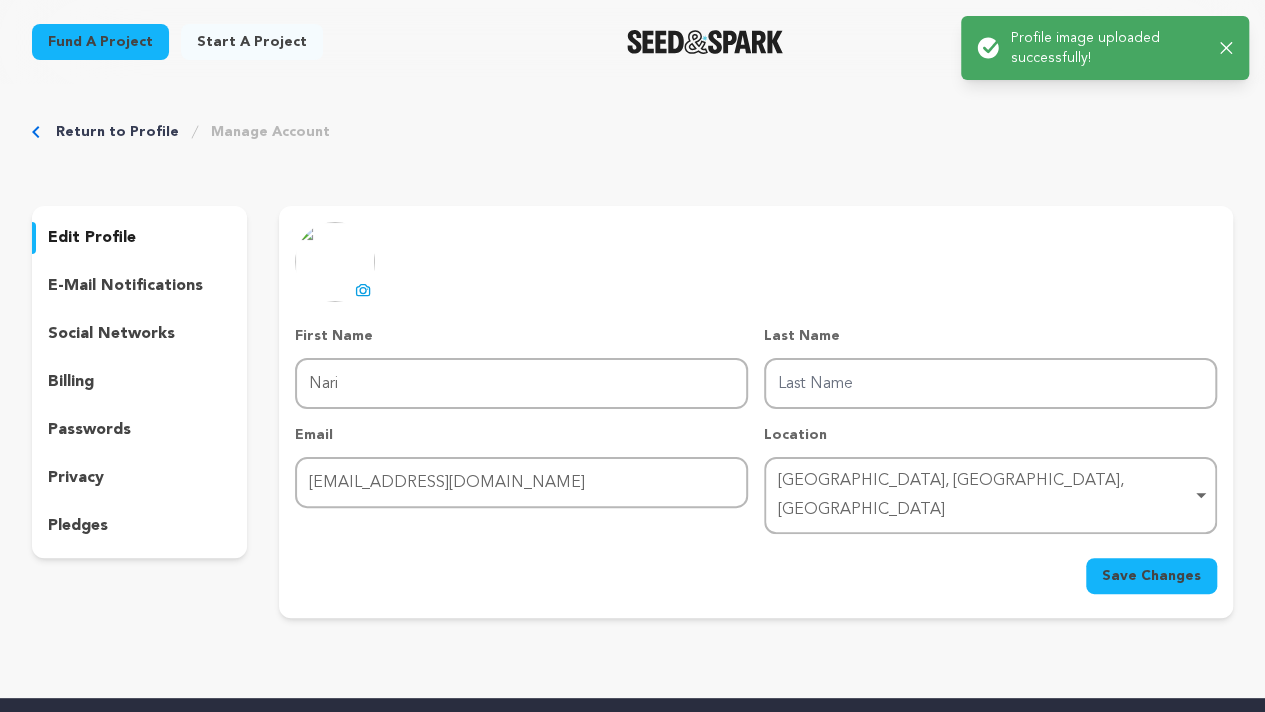 click on "Bengaluru, Karnataka, India Remove item" at bounding box center (984, 496) 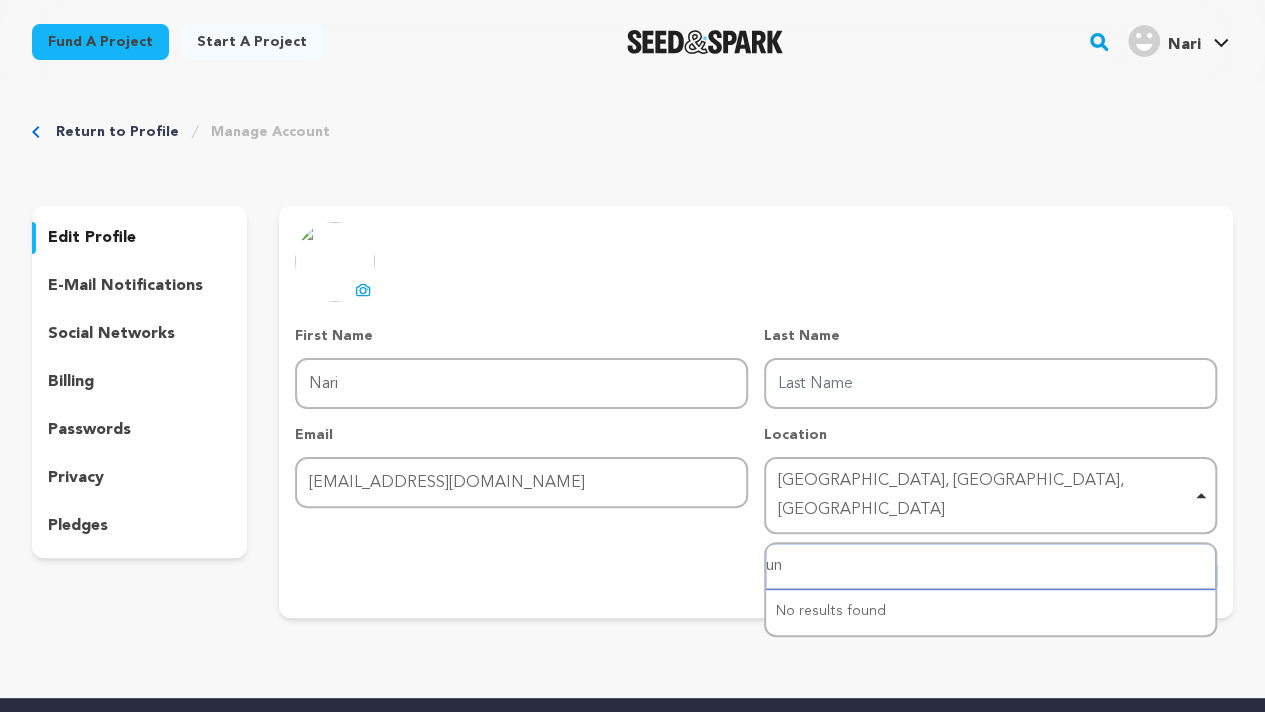 type on "u" 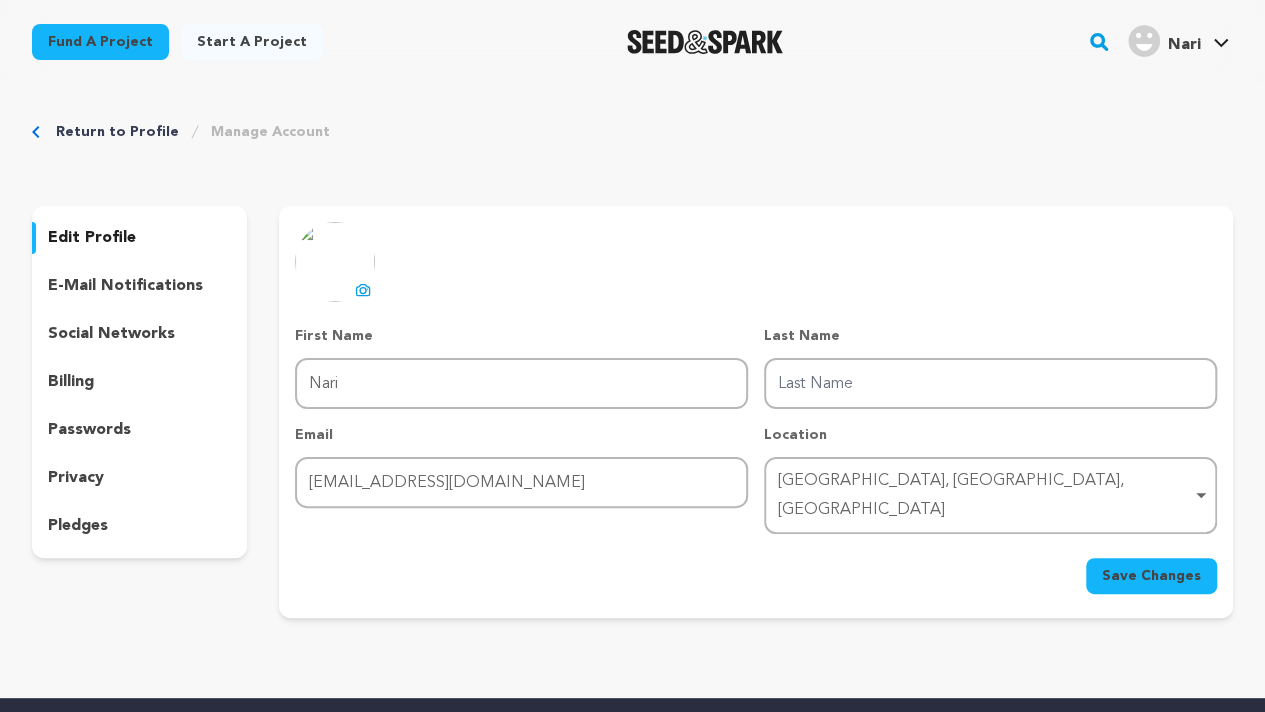 click on "Bengaluru, Karnataka, India  Bengaluru, Karnataka, India Remove item" at bounding box center [990, 496] 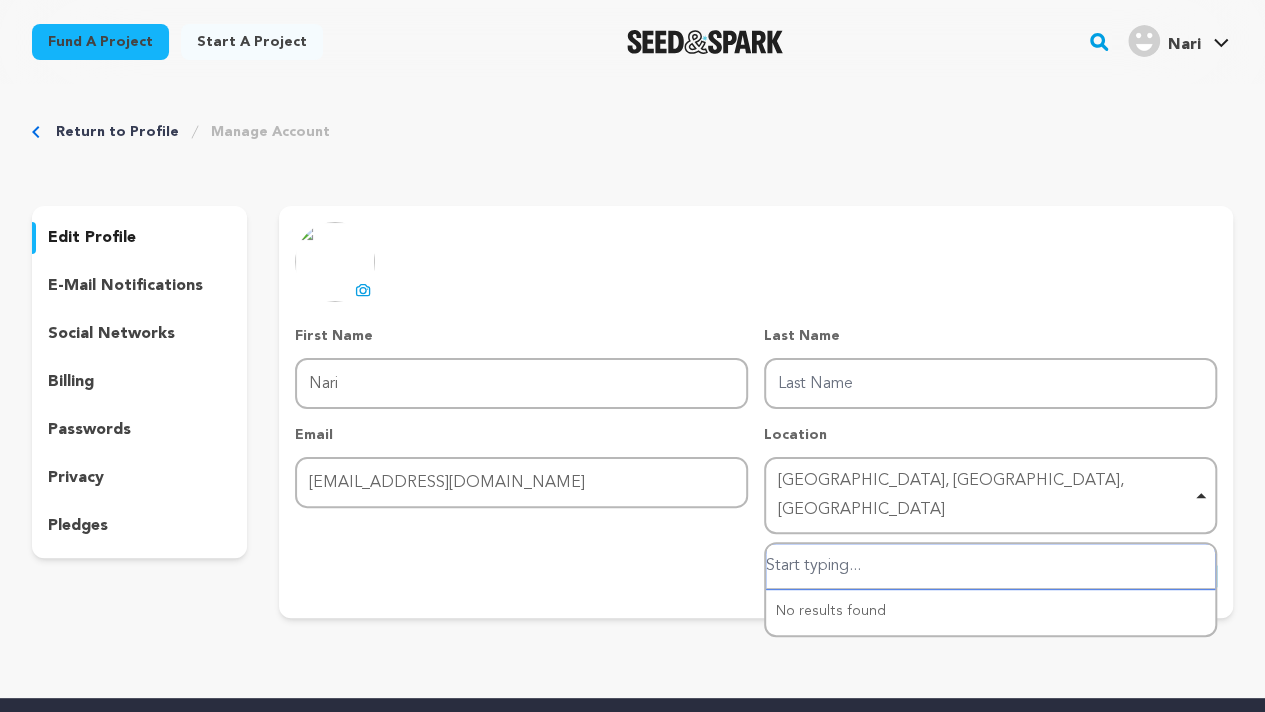 click on "No results found" at bounding box center [990, 611] 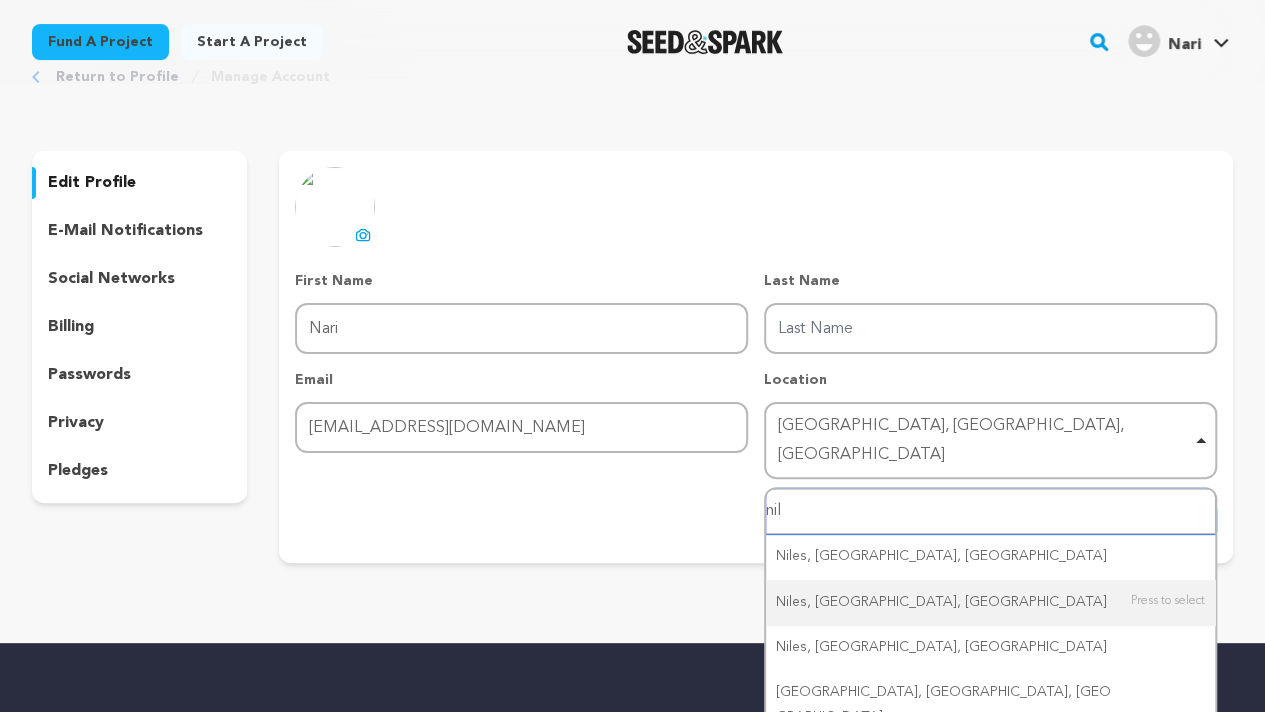 scroll, scrollTop: 149, scrollLeft: 0, axis: vertical 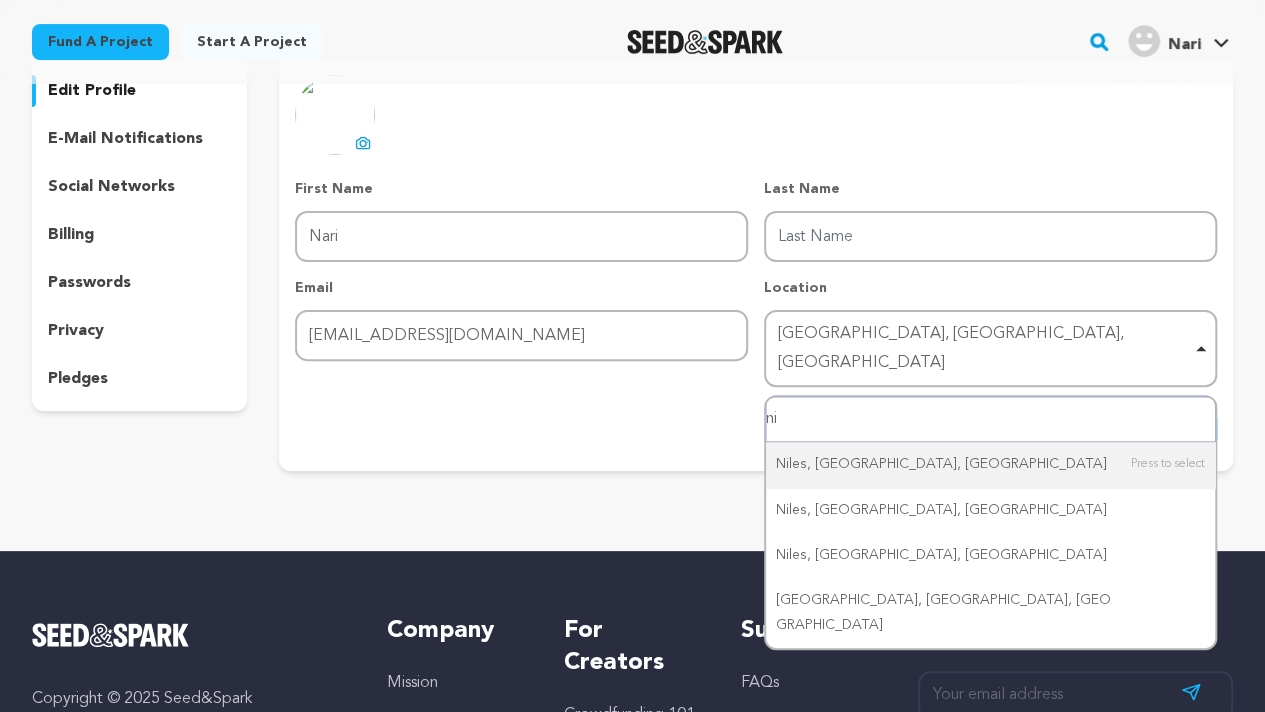 type on "n" 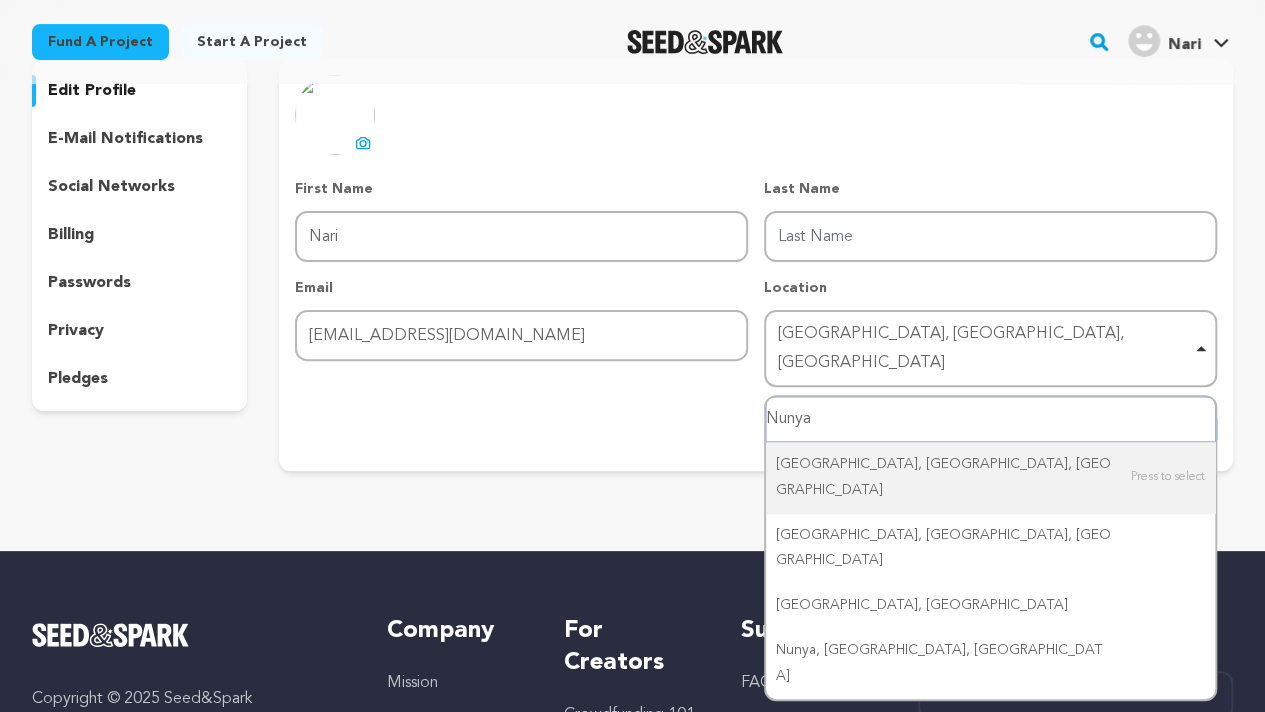 type on "Nuny" 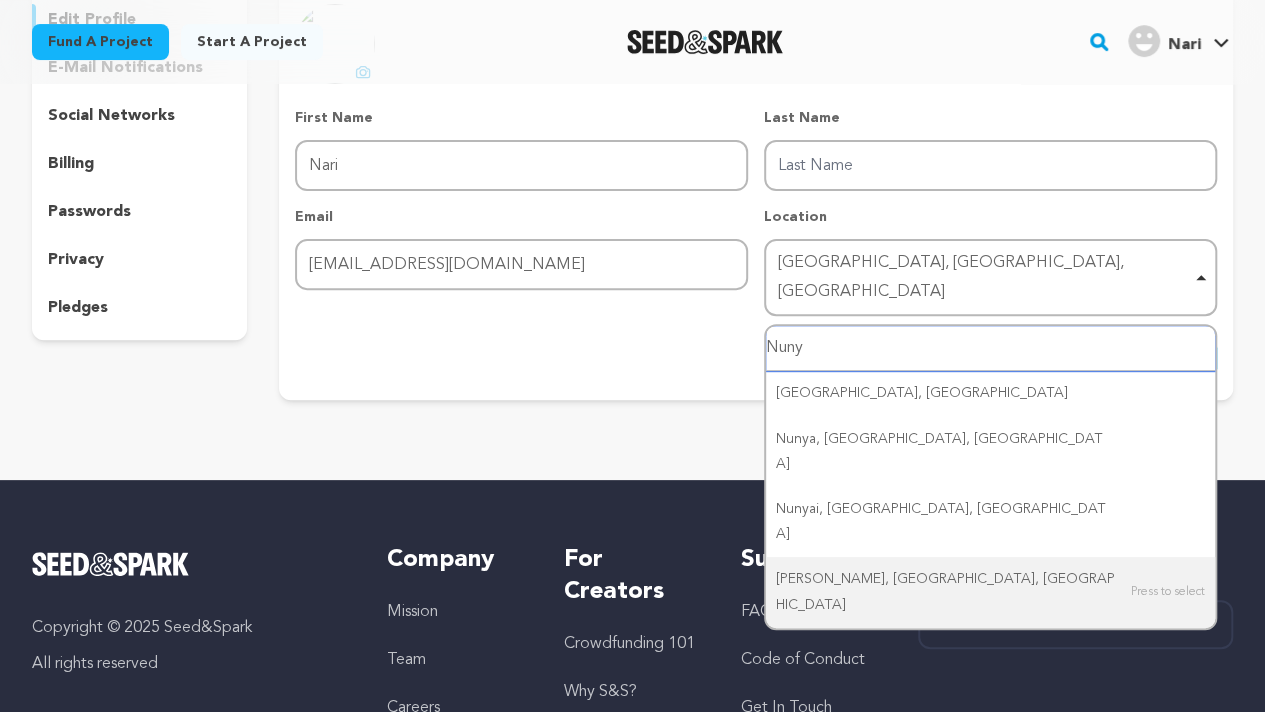 scroll, scrollTop: 221, scrollLeft: 0, axis: vertical 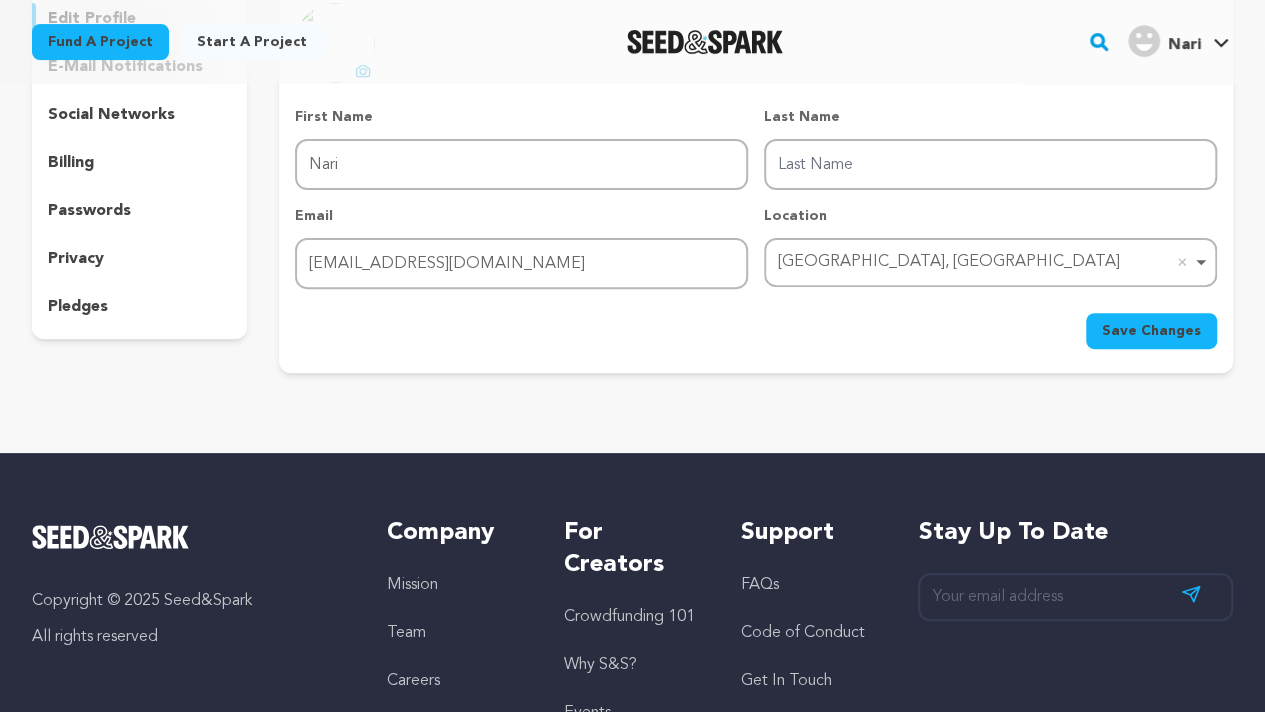 type 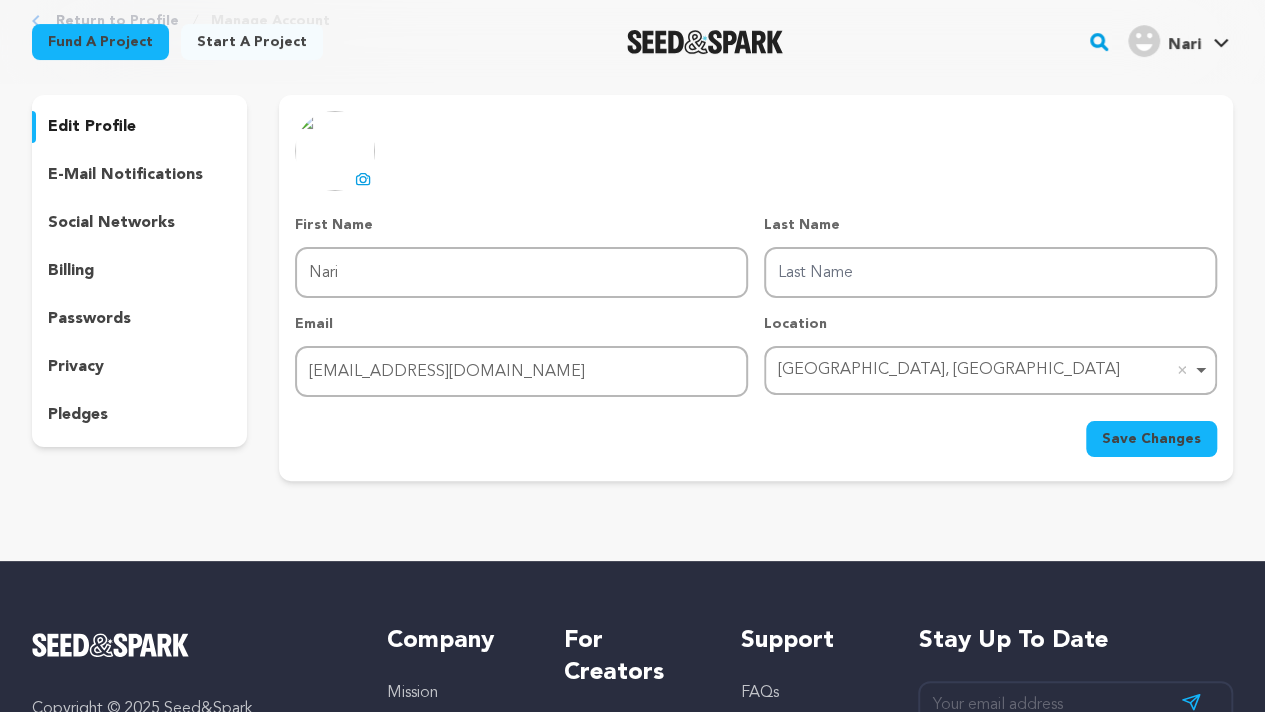 scroll, scrollTop: 107, scrollLeft: 0, axis: vertical 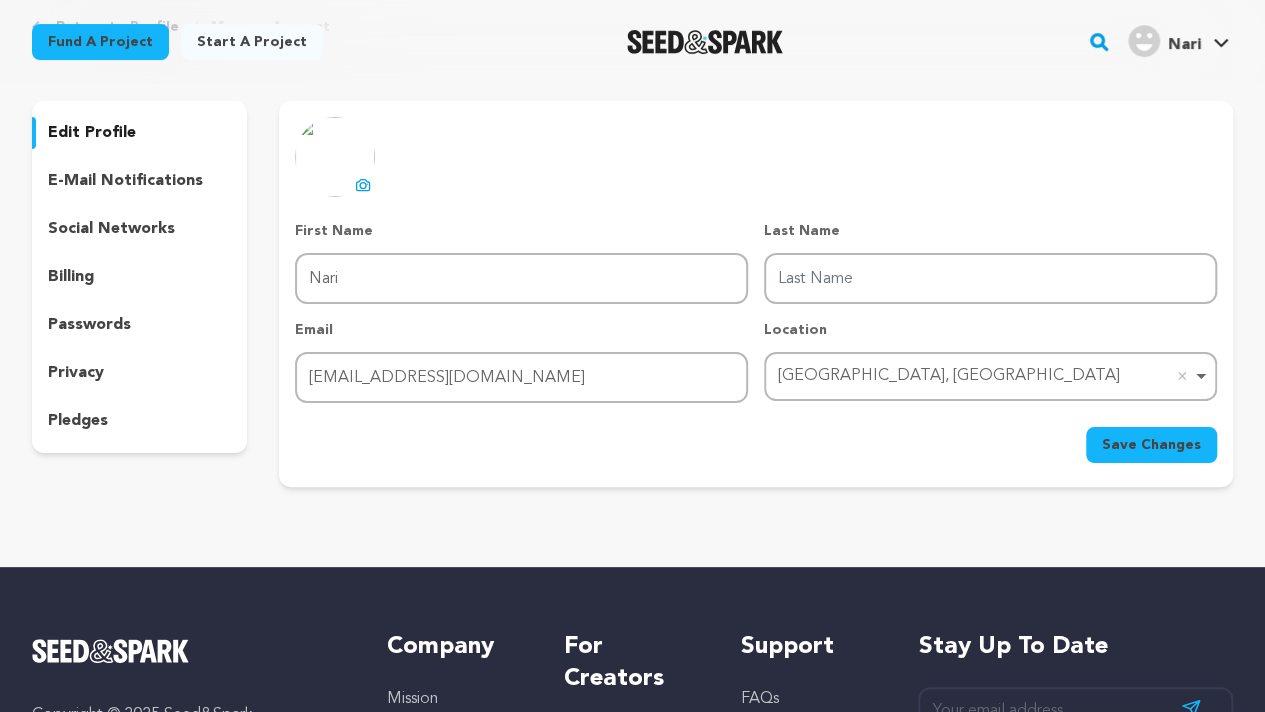 click on "Start a project" at bounding box center [252, 42] 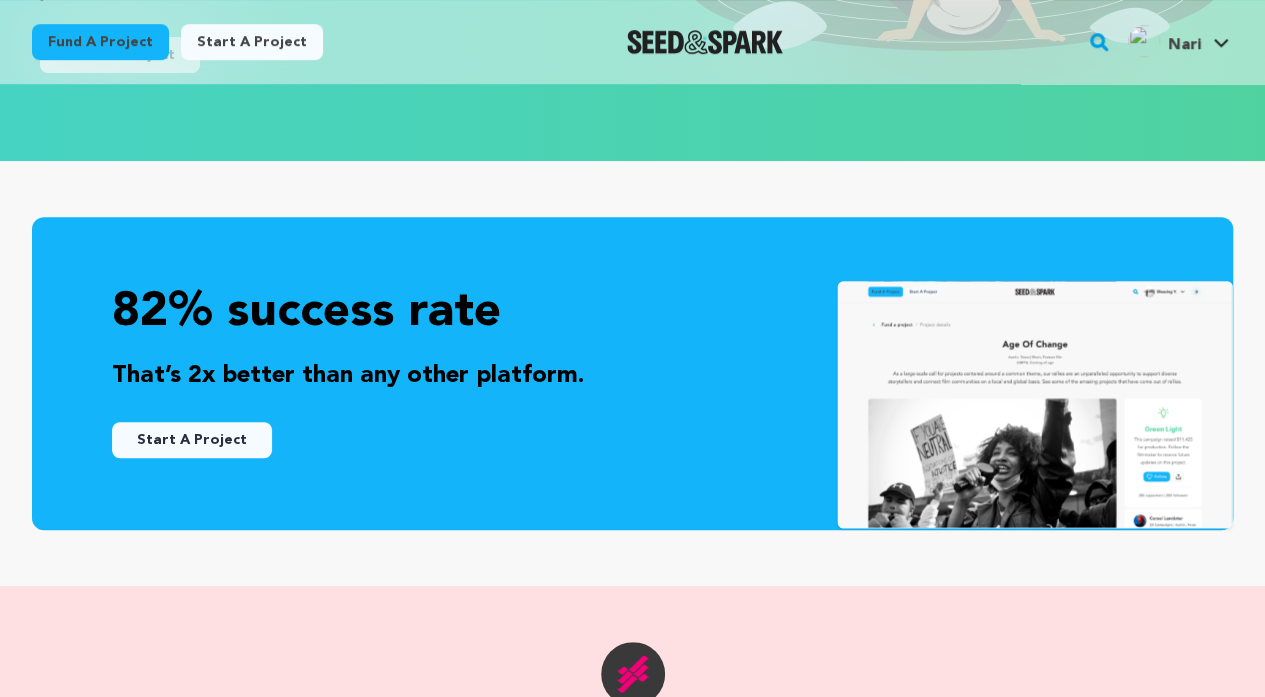 scroll, scrollTop: 519, scrollLeft: 0, axis: vertical 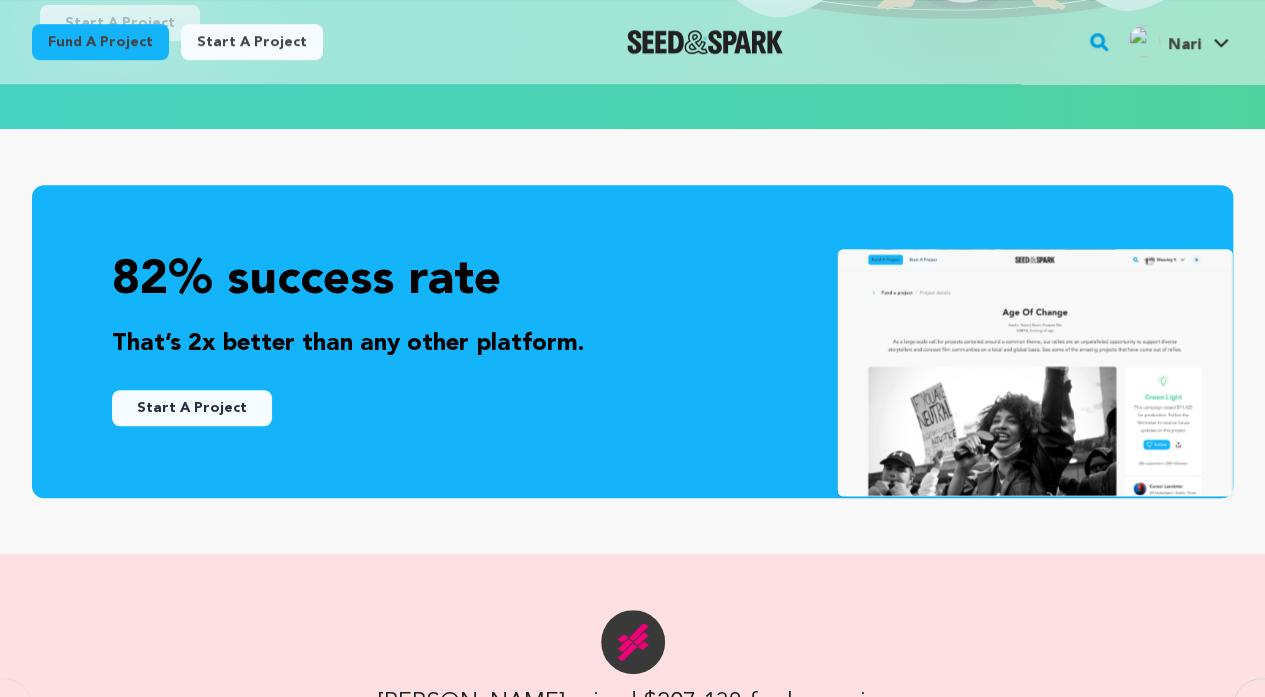 click on "Start a project" at bounding box center [252, 42] 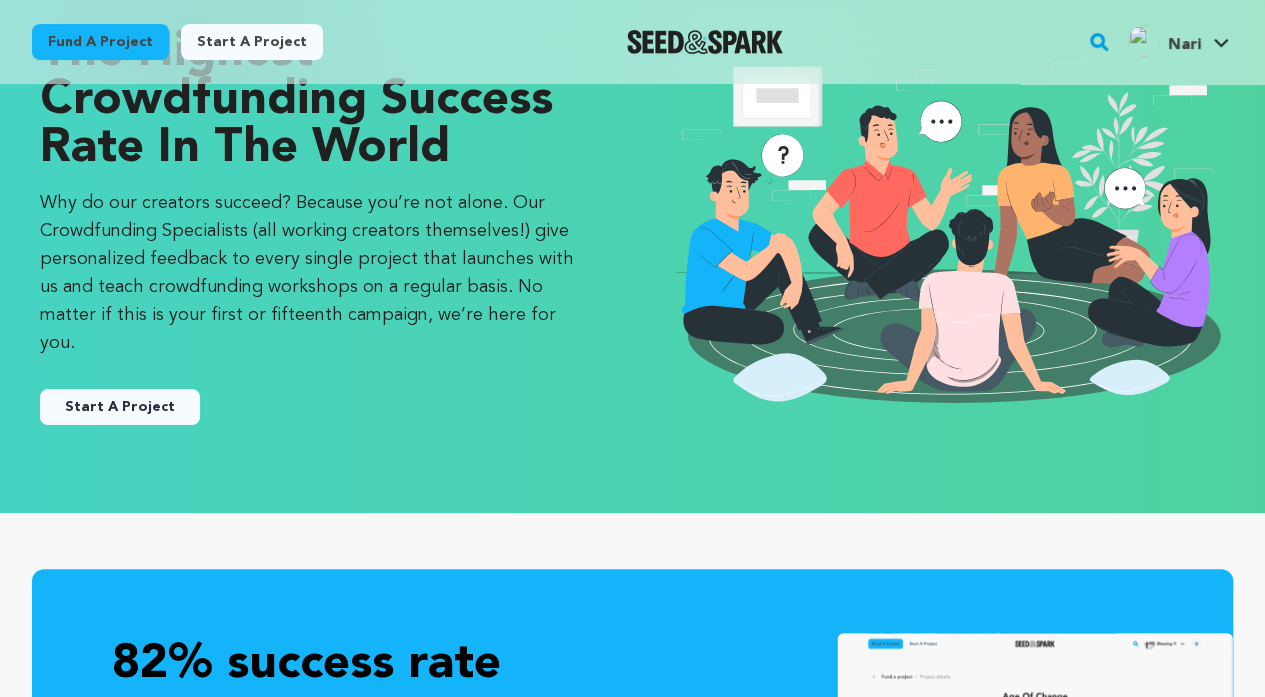 scroll, scrollTop: 136, scrollLeft: 0, axis: vertical 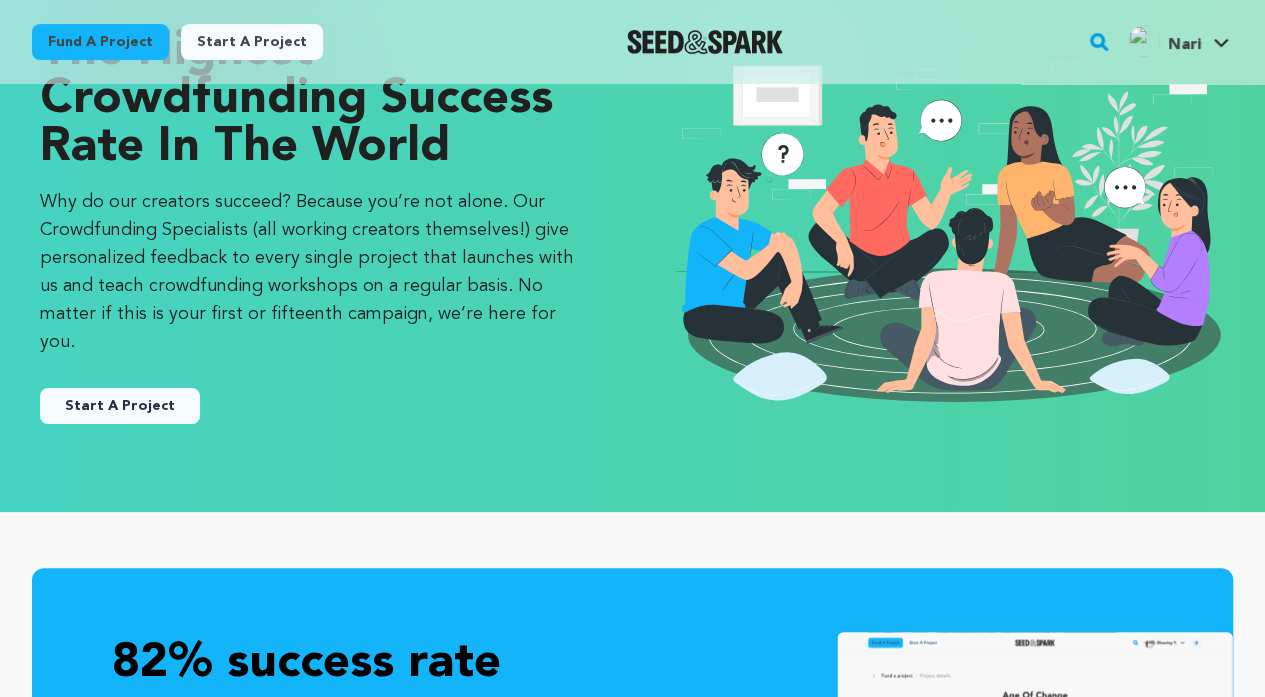 click on "Start A Project" at bounding box center [120, 406] 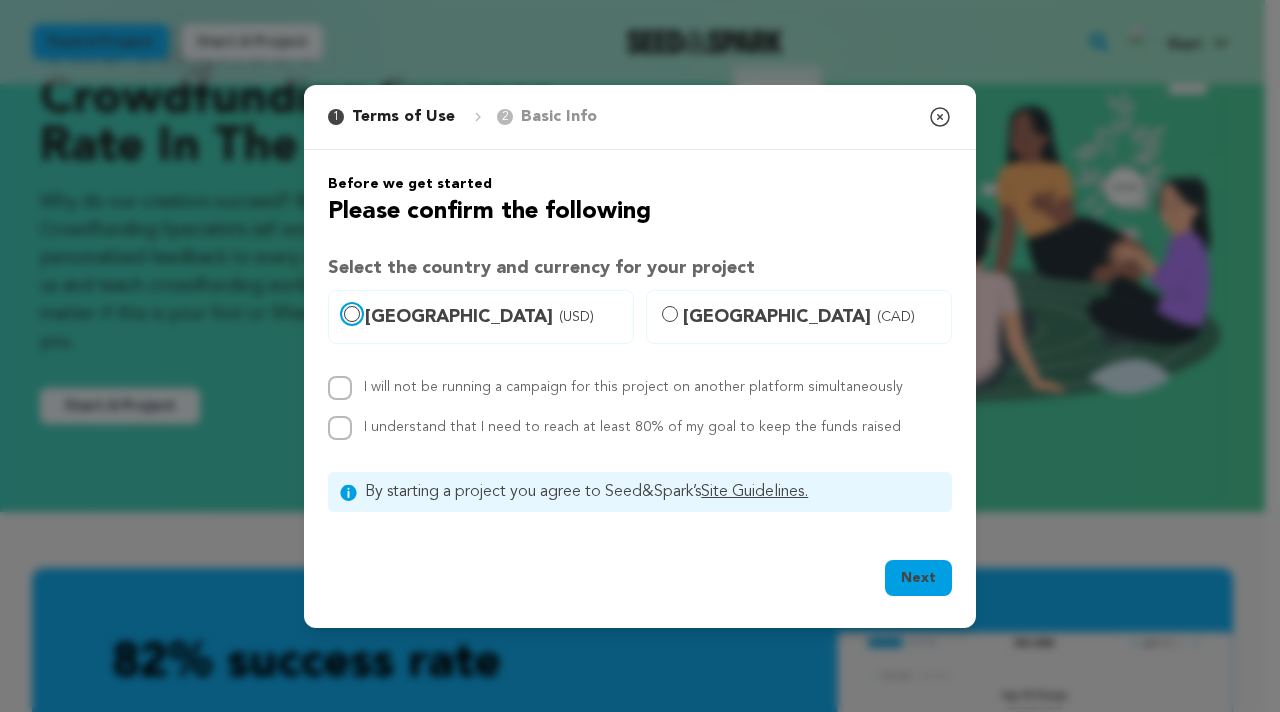 click on "United States
(USD)" at bounding box center (352, 314) 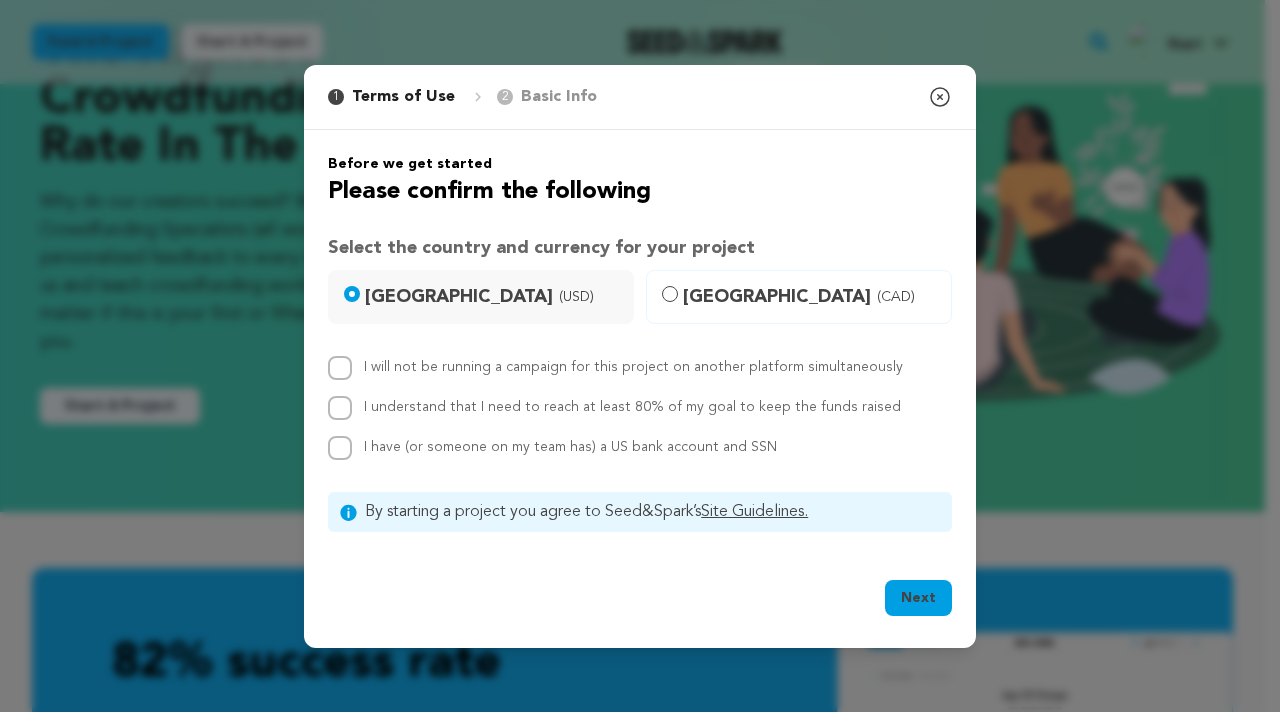 click on "I will not be running a campaign for this project on another platform
simultaneously" at bounding box center (633, 367) 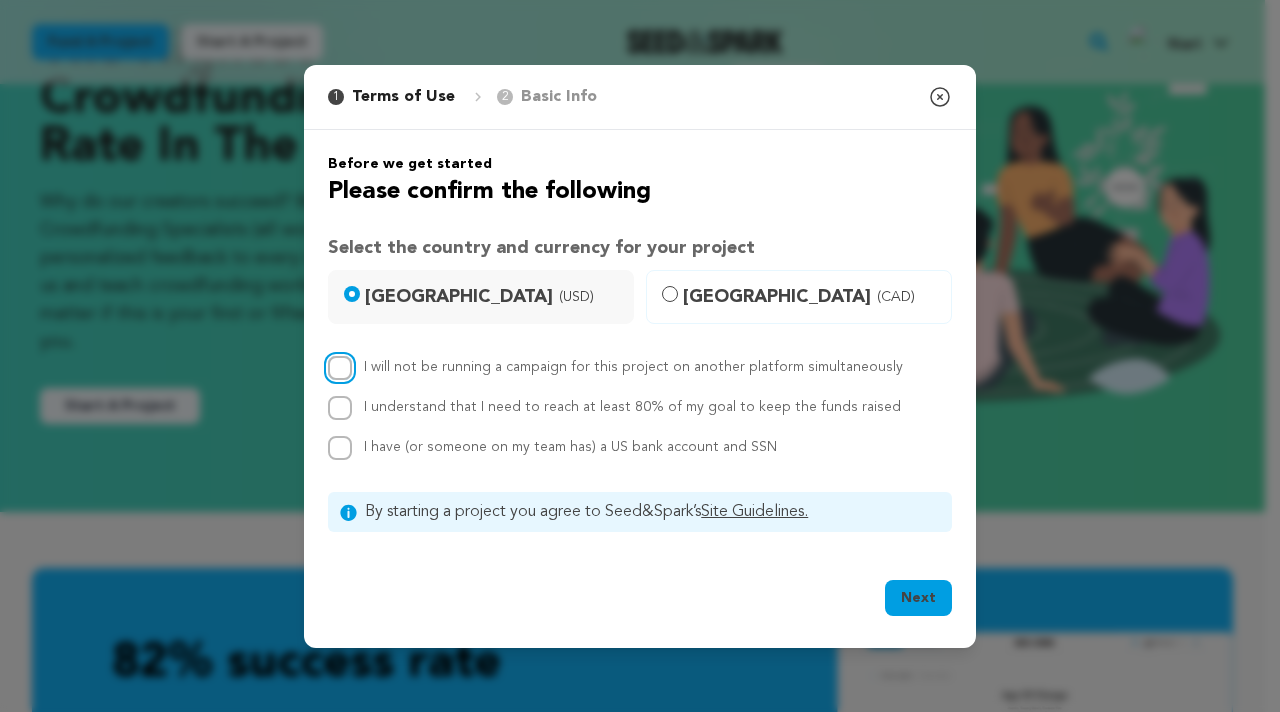 checkbox on "true" 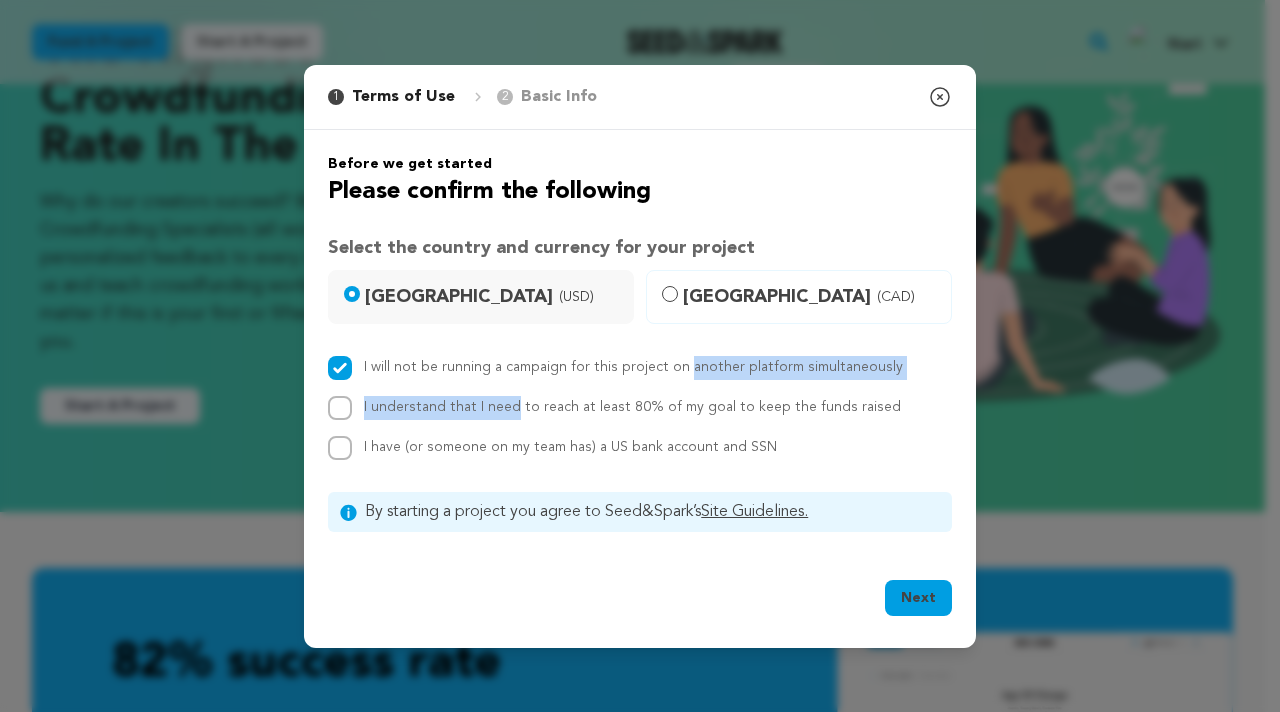 drag, startPoint x: 430, startPoint y: 406, endPoint x: 812, endPoint y: 241, distance: 416.11176 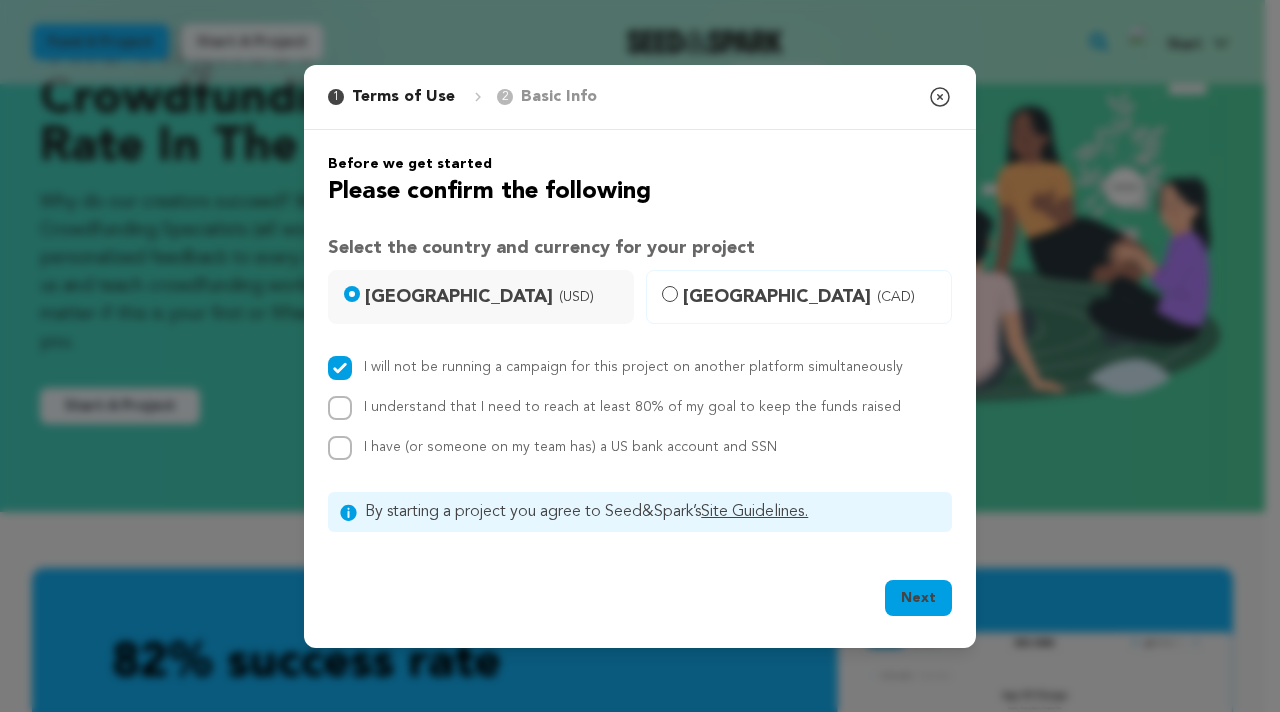 click on "1
Terms of Use
2
Basic Info
You started your project!
Close modal" at bounding box center (640, 97) 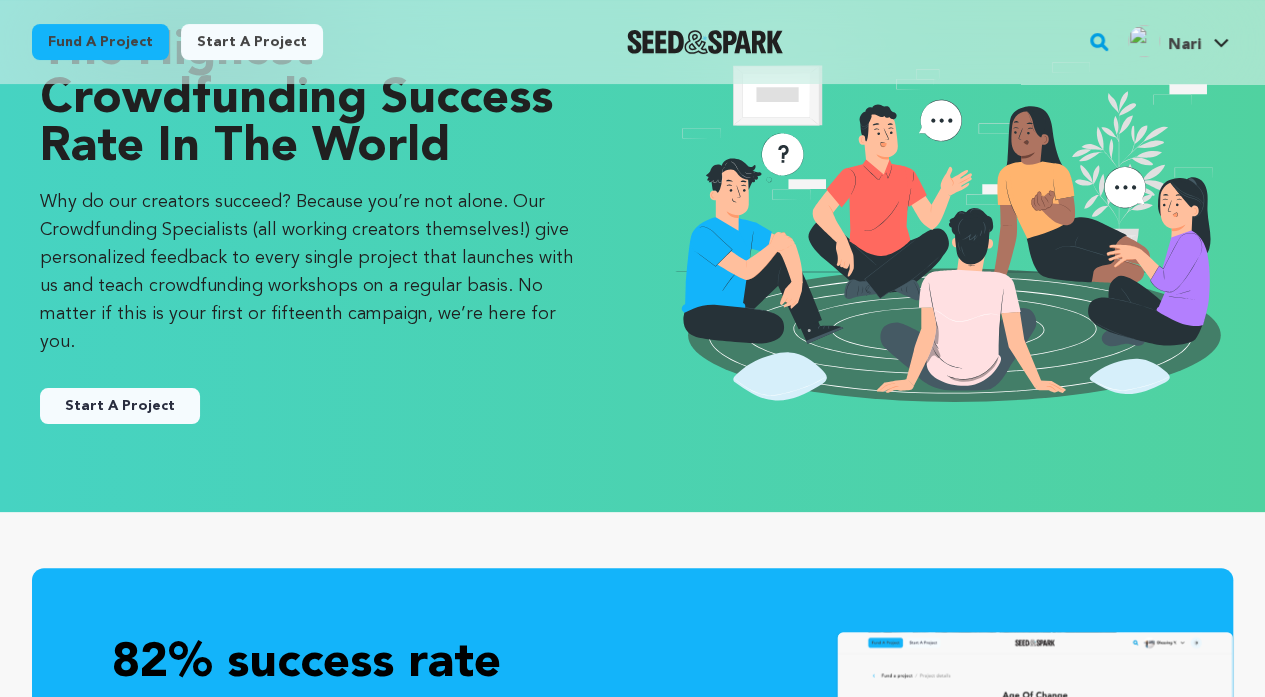 click on "Nari
Nari" at bounding box center [1178, 39] 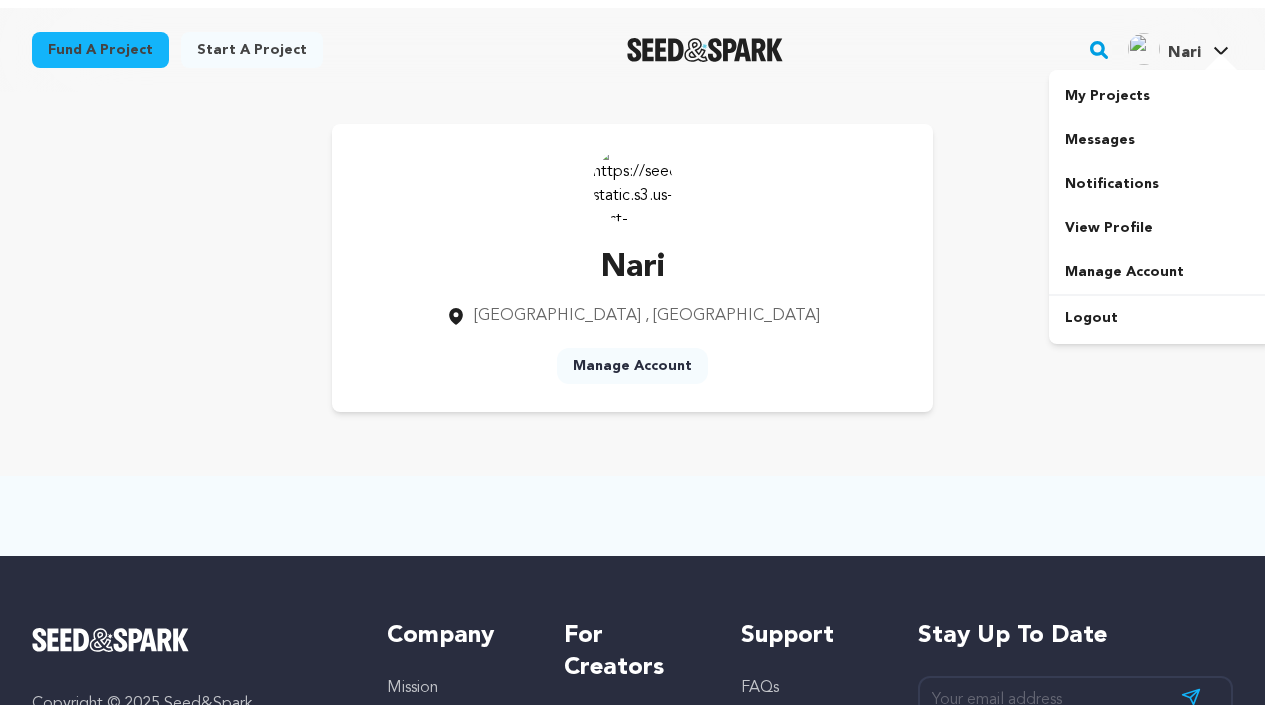 scroll, scrollTop: 0, scrollLeft: 0, axis: both 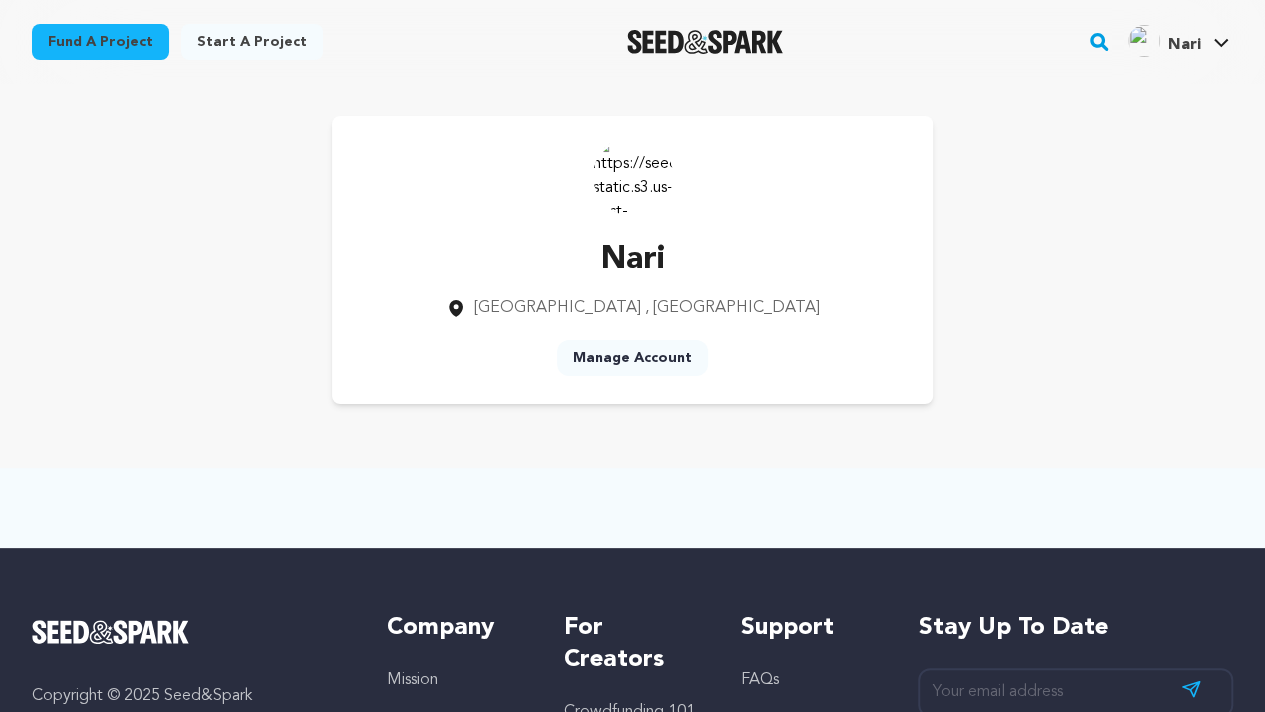 click on "Manage Account" at bounding box center (632, 358) 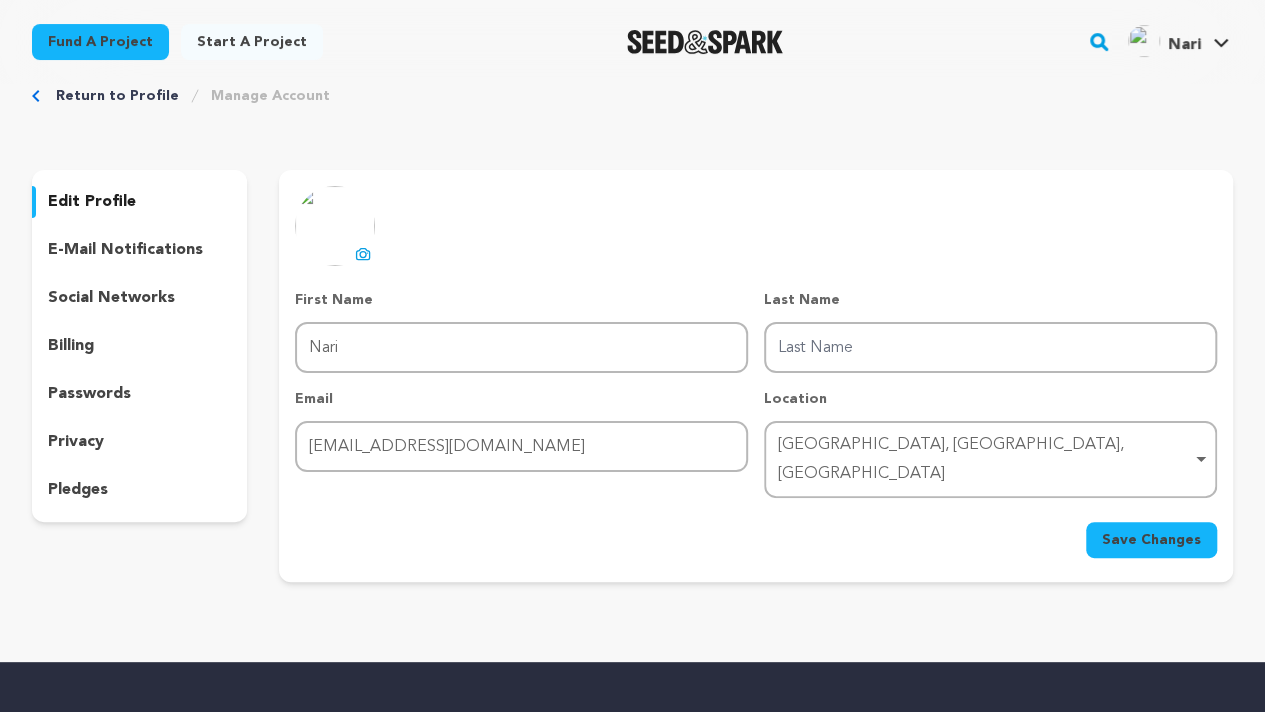 scroll, scrollTop: 37, scrollLeft: 0, axis: vertical 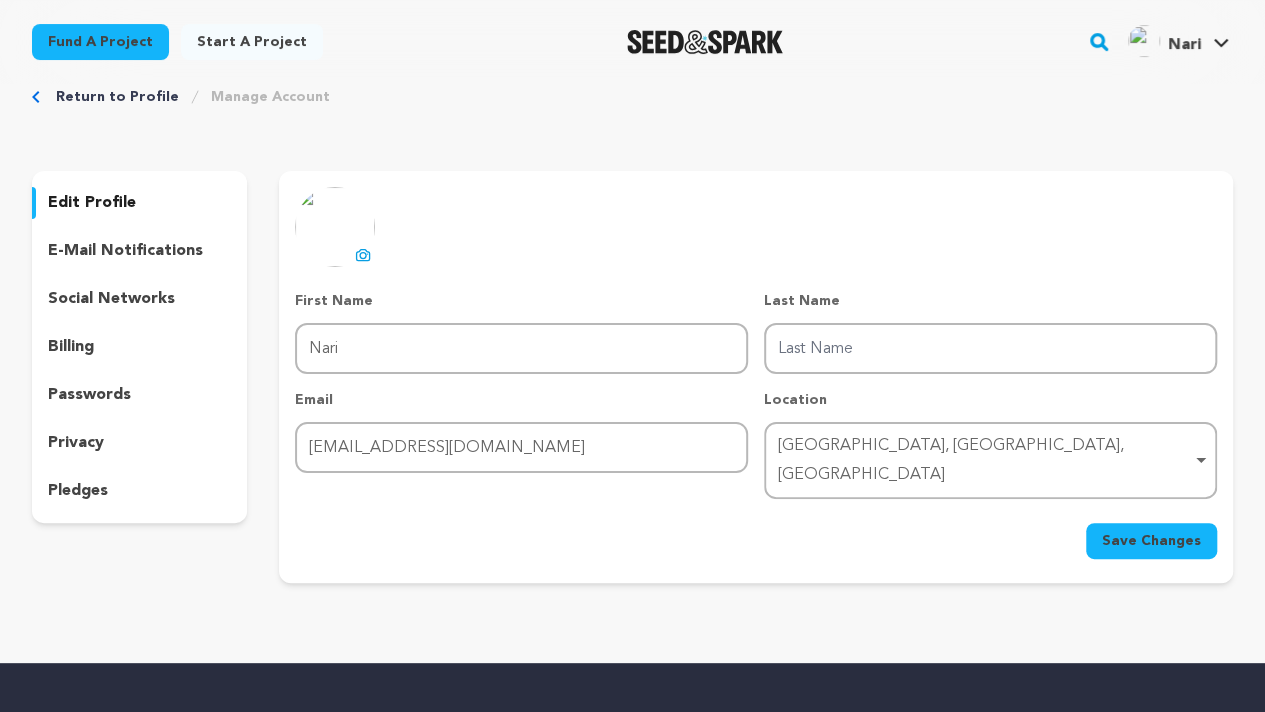 click on "pledges" at bounding box center [78, 491] 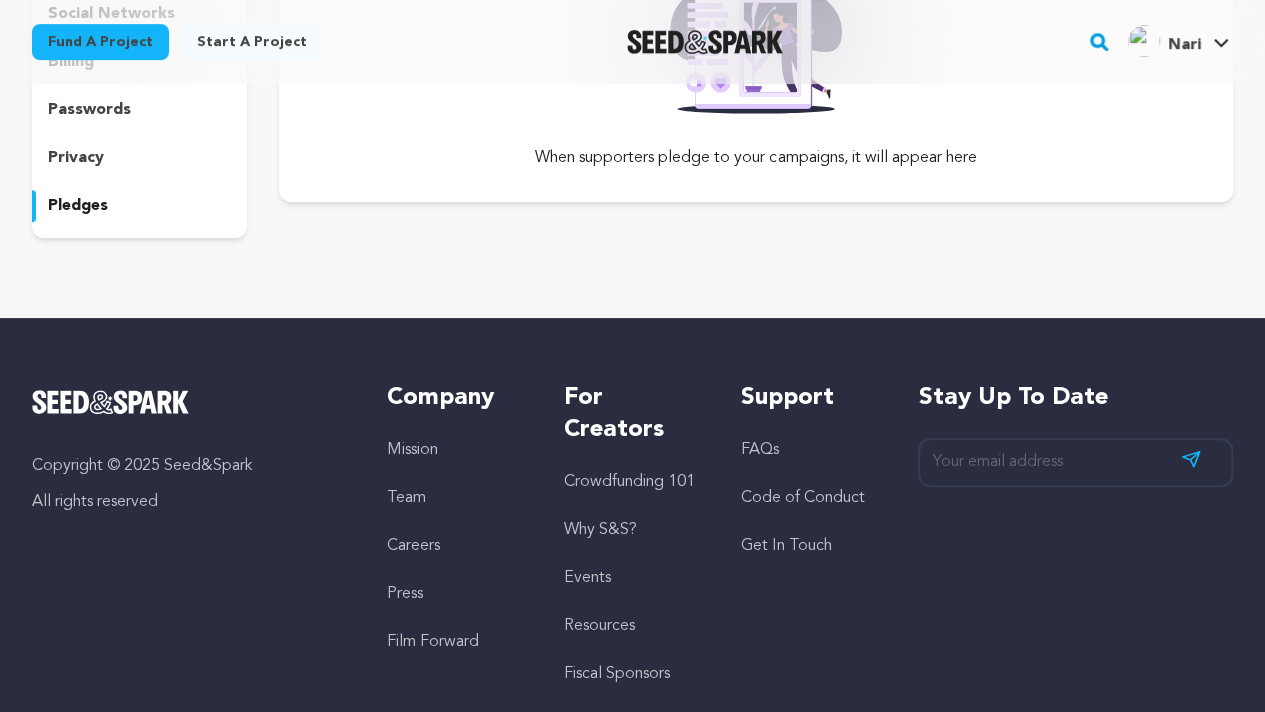 scroll, scrollTop: 320, scrollLeft: 0, axis: vertical 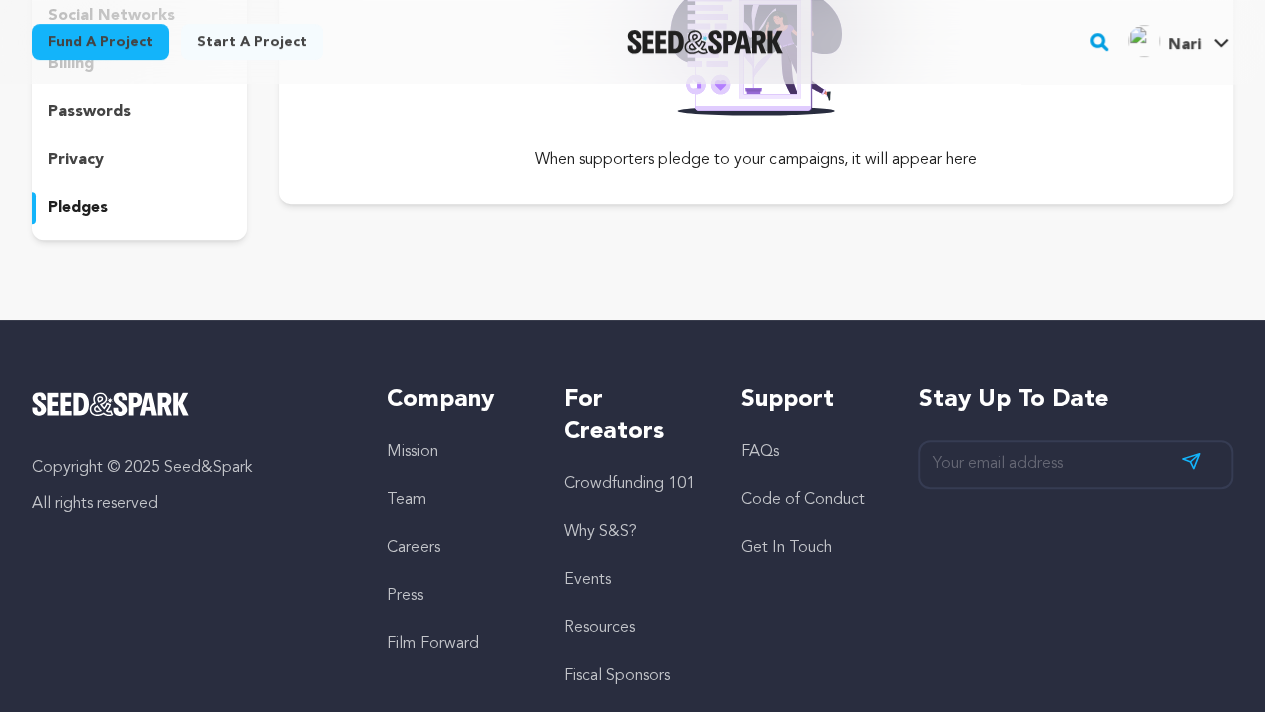 click on "privacy" at bounding box center [139, 160] 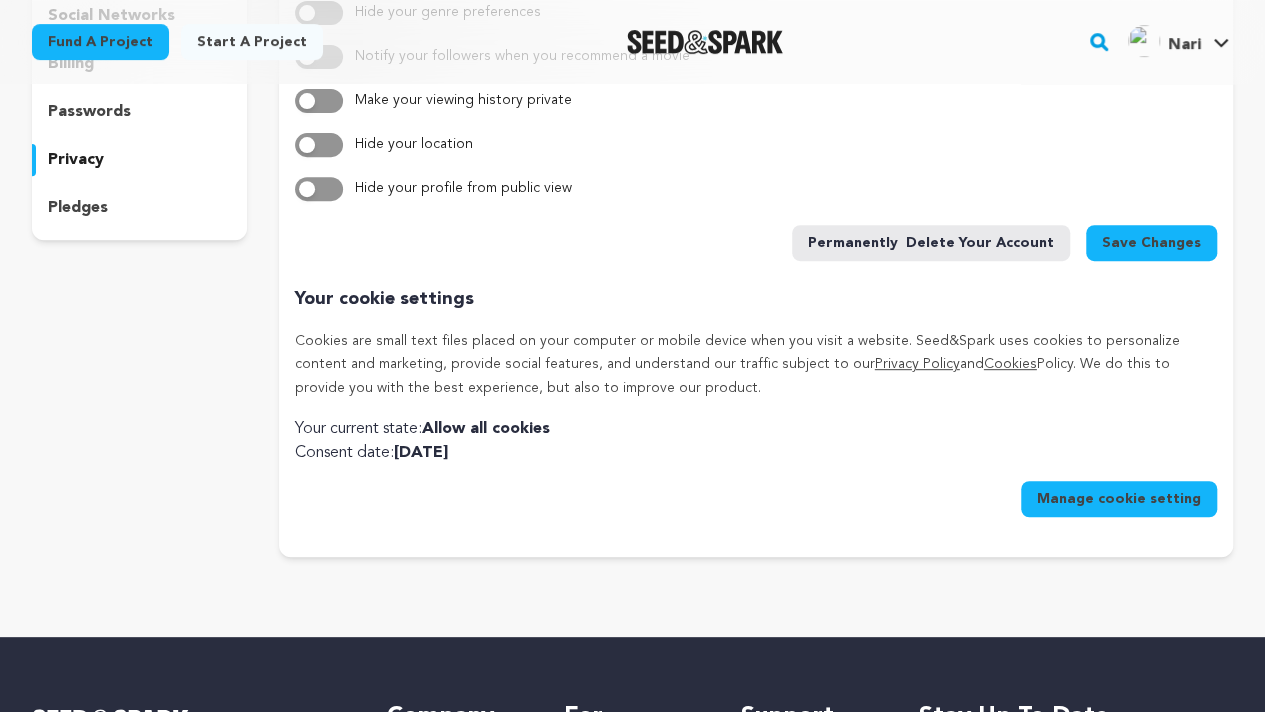 click on "Let others contact you
Hide your genre preferences
Notify your followers when you recommend a movie
Make your viewing history private
Hide your location
Hide your profile from public view" at bounding box center (756, 79) 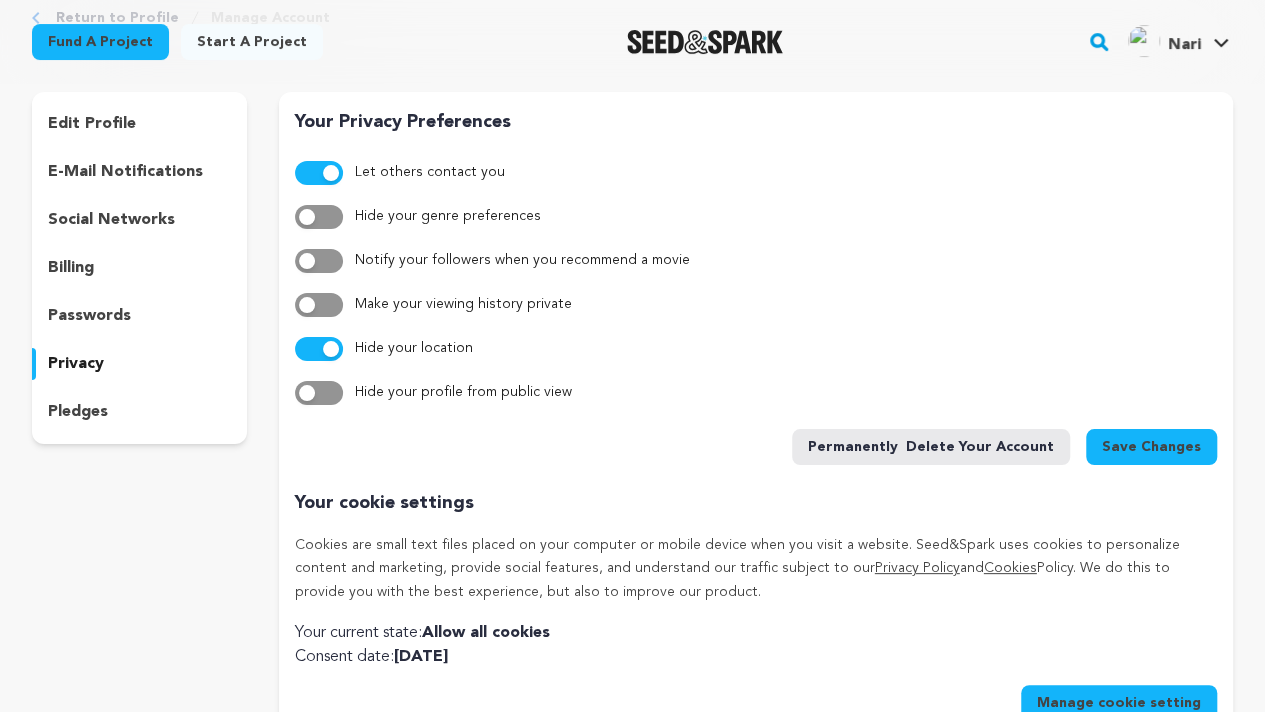 scroll, scrollTop: 108, scrollLeft: 0, axis: vertical 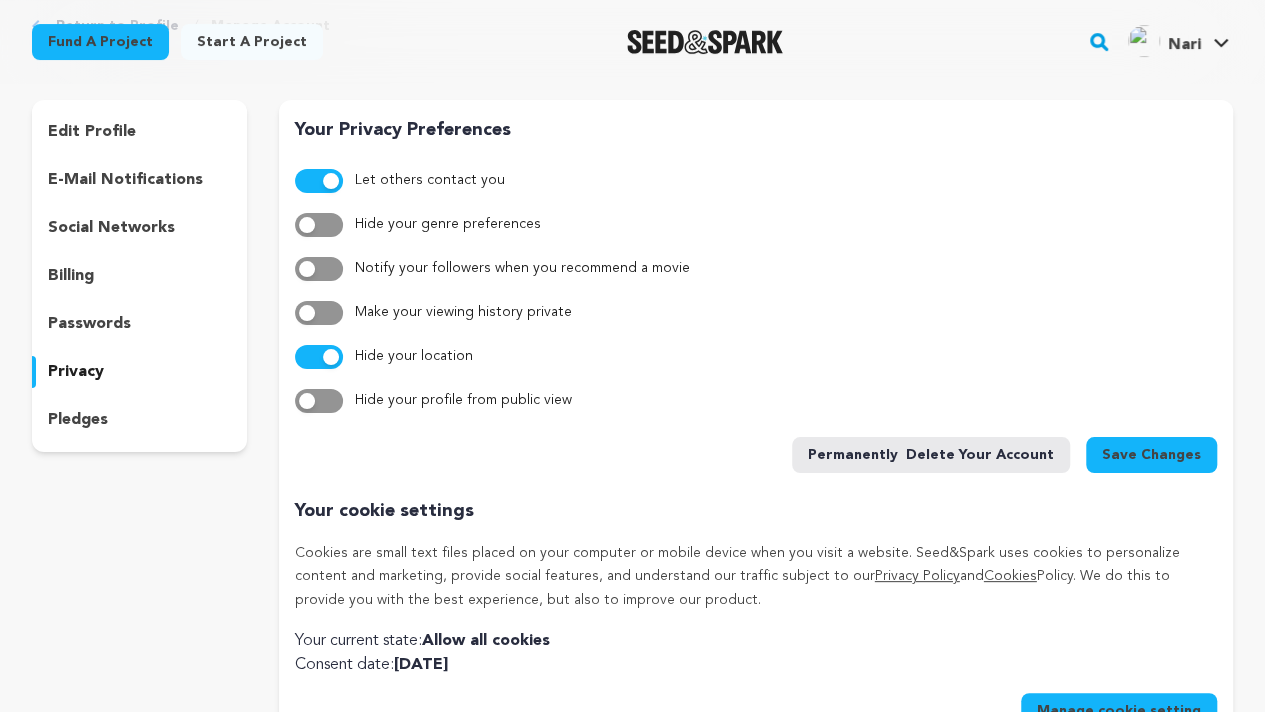 click at bounding box center [319, 313] 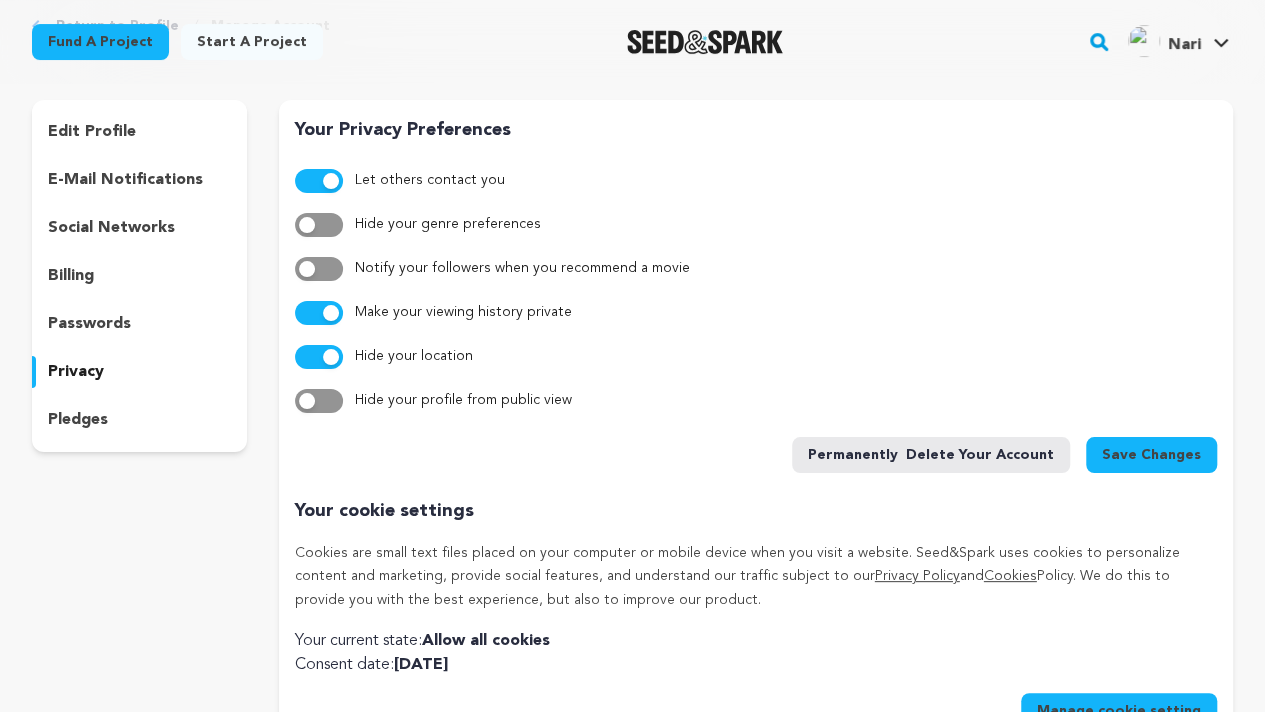 click on "Save Changes" at bounding box center [1151, 455] 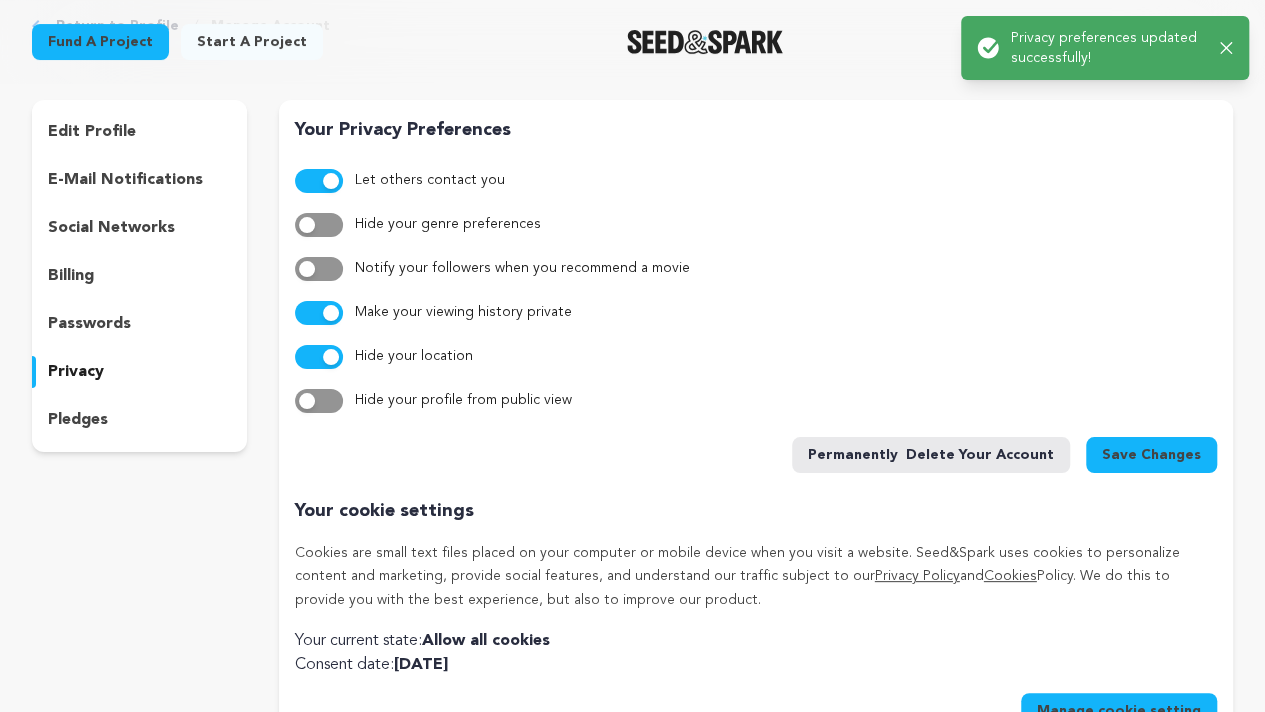click on "edit profile" at bounding box center [92, 132] 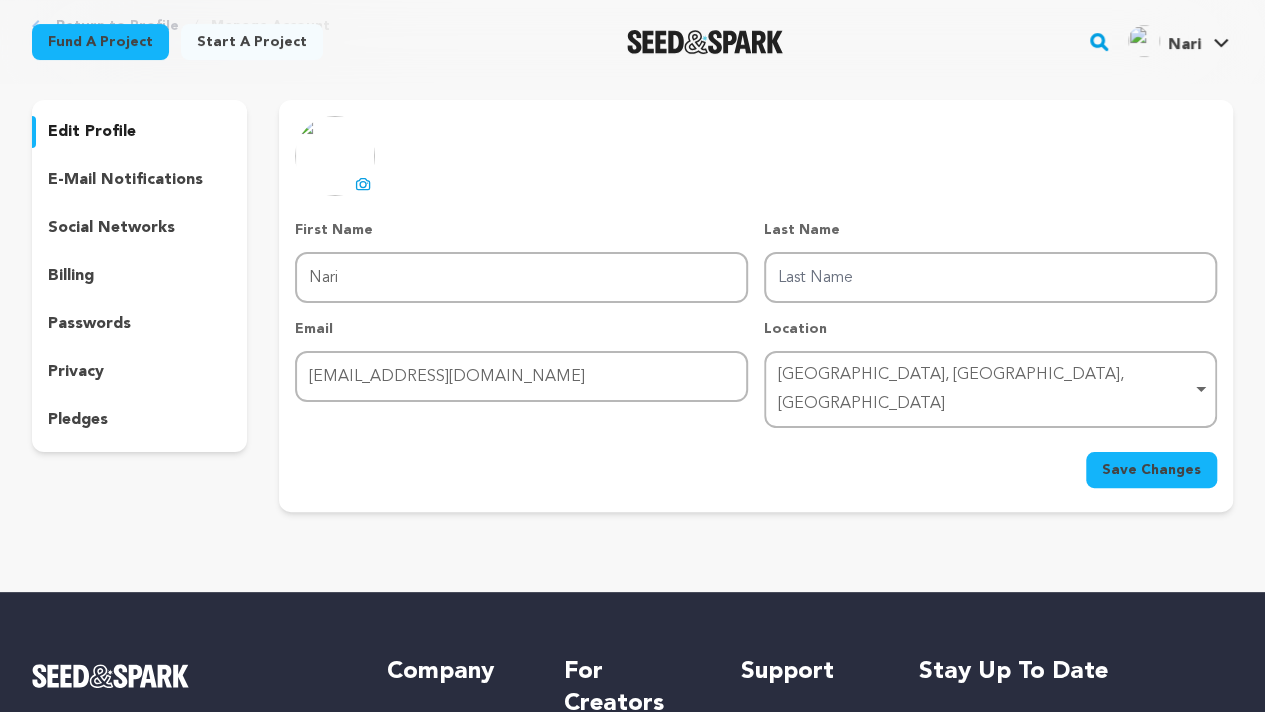 click on "Save Changes" at bounding box center [1151, 470] 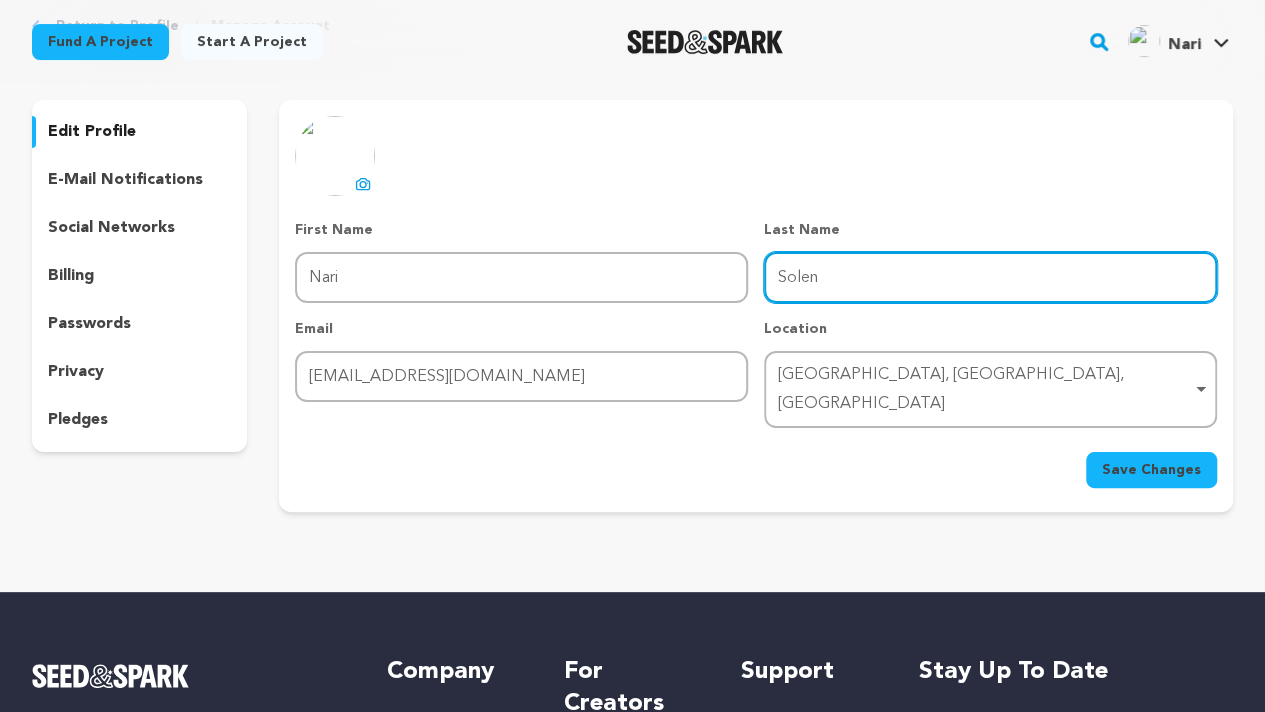 type on "Solen" 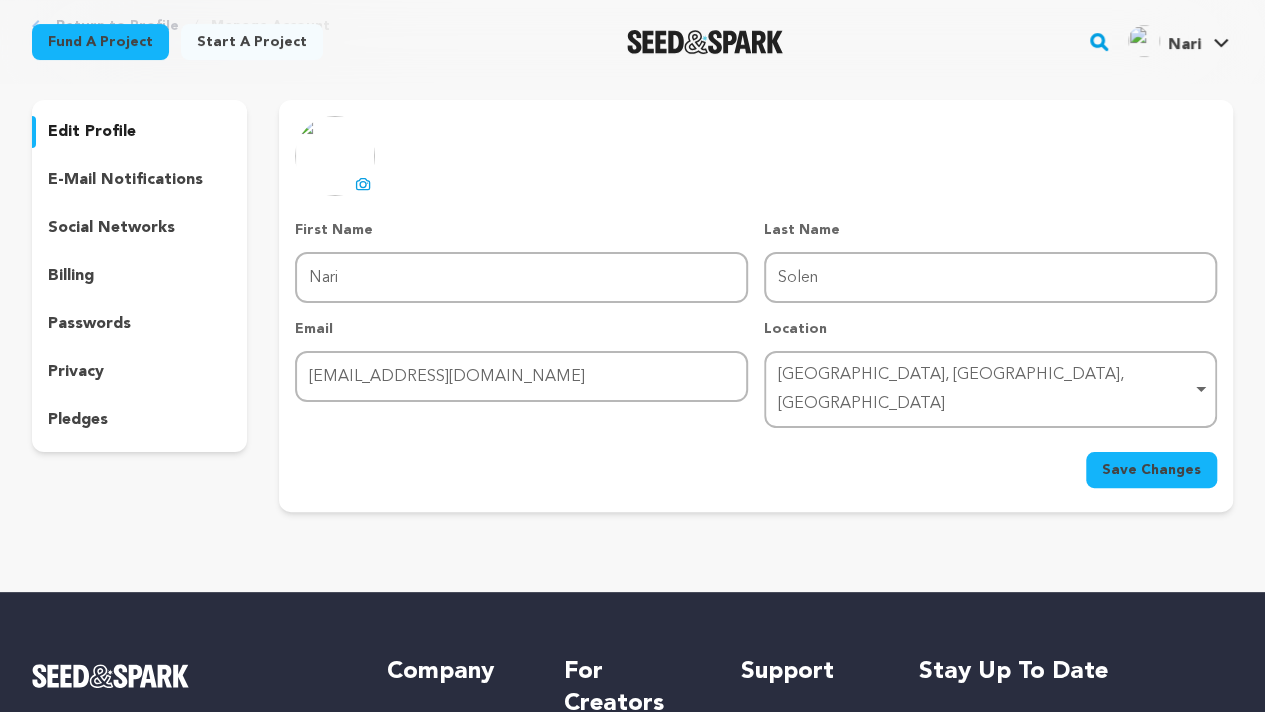 click on "Save Changes" at bounding box center [1151, 470] 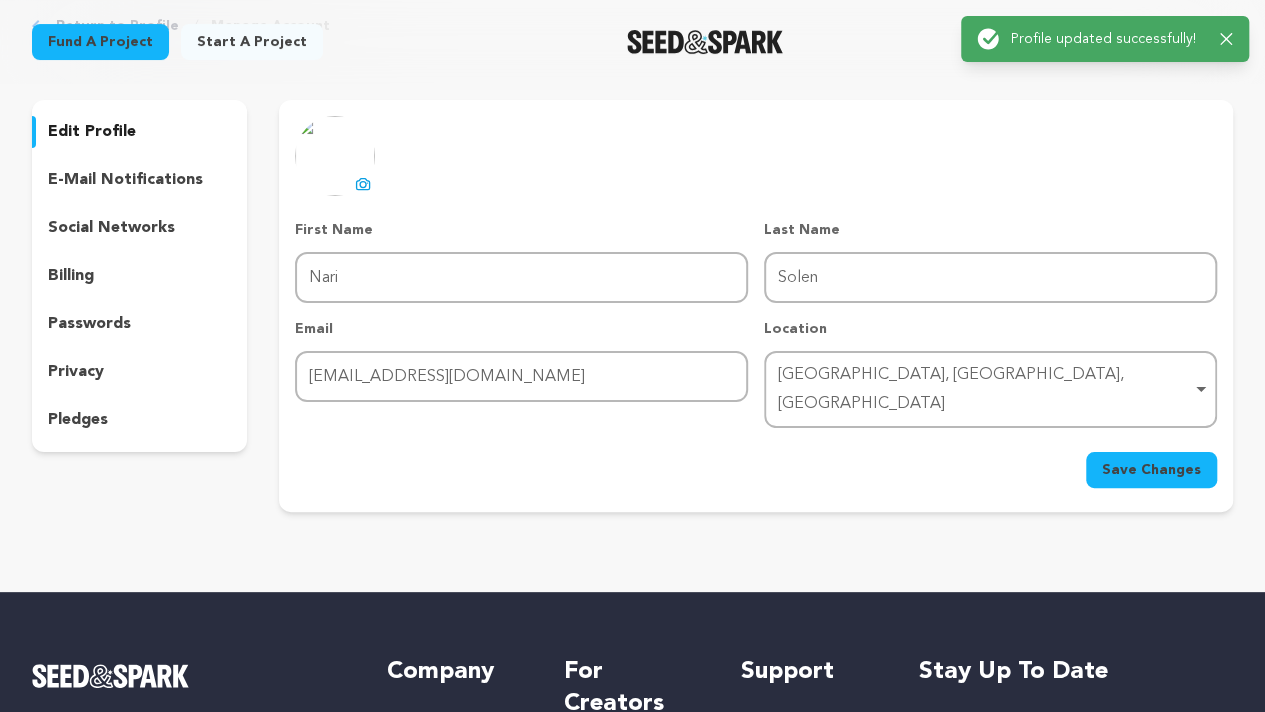 click on "Start a project" at bounding box center (252, 42) 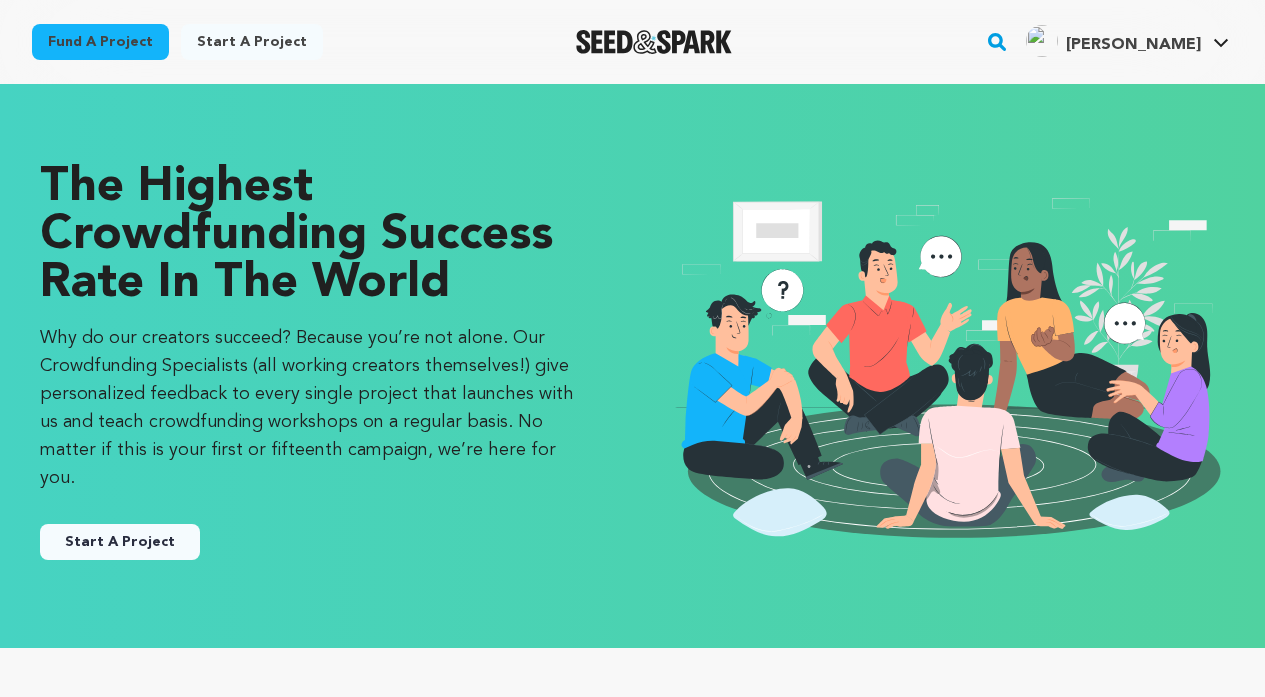 scroll, scrollTop: 0, scrollLeft: 0, axis: both 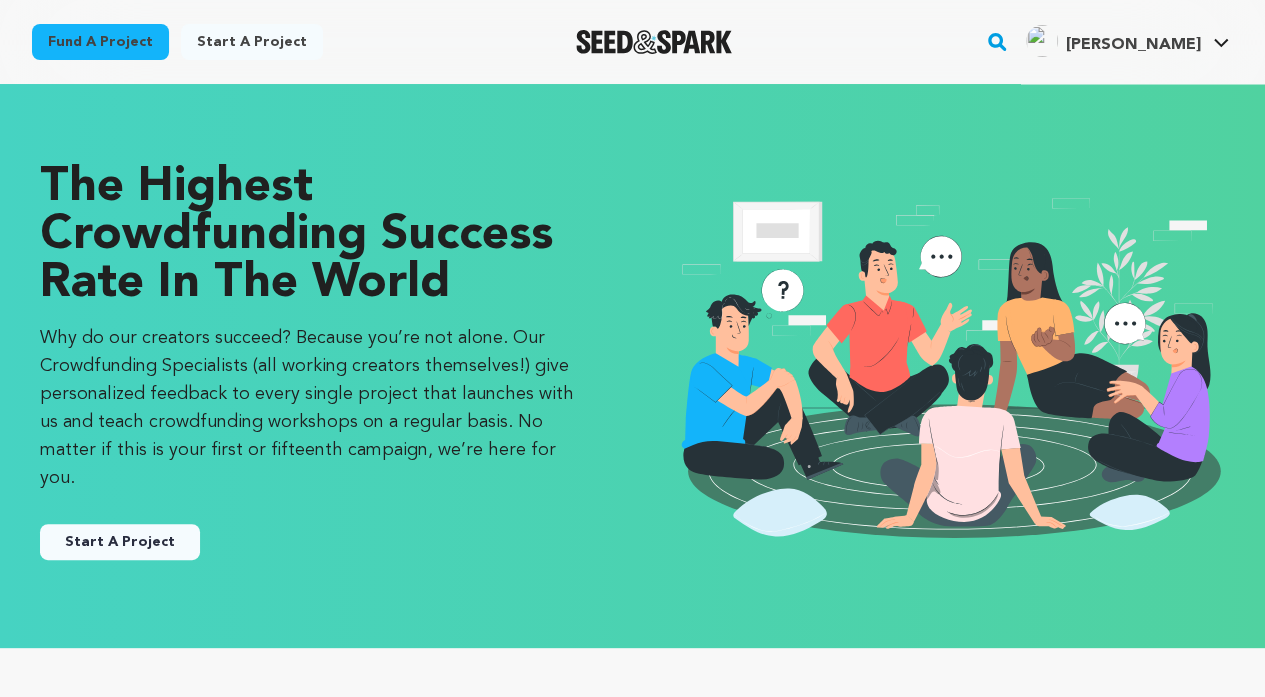 click on "The Highest Crowdfunding Success Rate in the World
Why do our creators succeed? Because you’re not alone. Our Crowdfunding Specialists (all
working creators themselves!) give personalized feedback to every single project that
launches with us and teach crowdfunding workshops on a regular basis. No matter if this is
your first or fifteenth campaign, we’re here for you.
Start A Project" at bounding box center [316, 366] 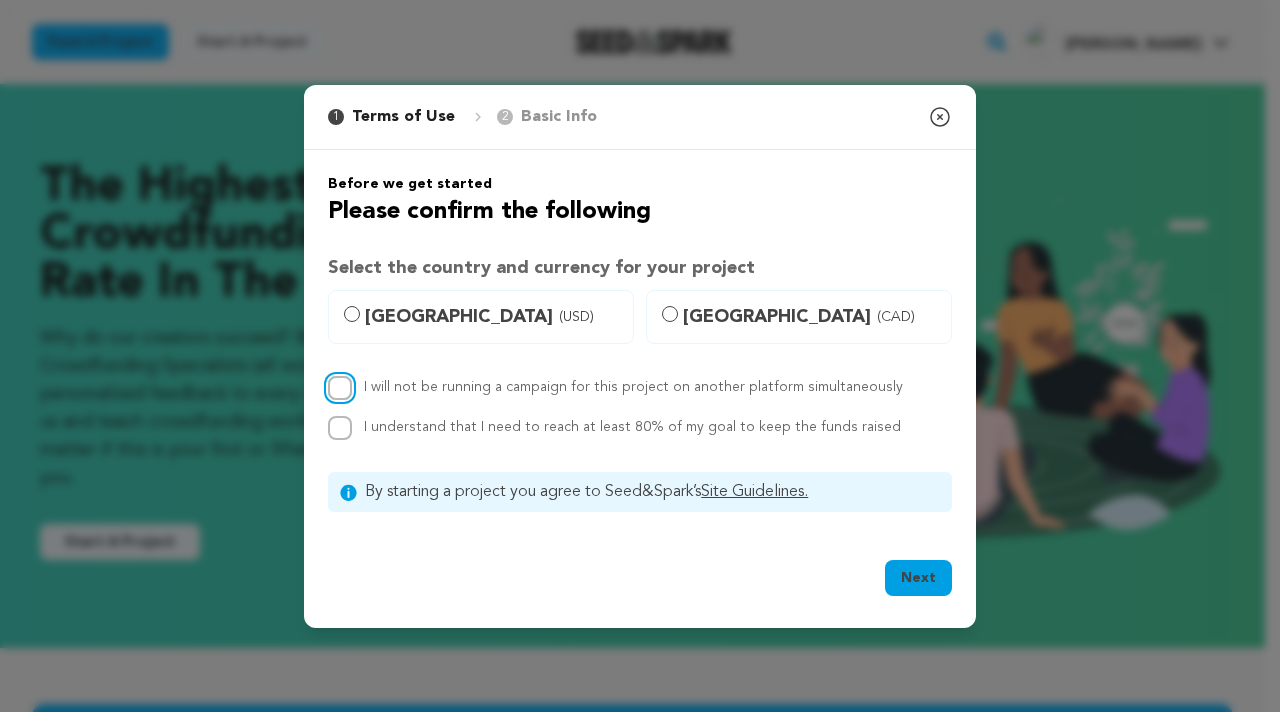click on "I will not be running a campaign for this project on another platform
simultaneously" at bounding box center (340, 388) 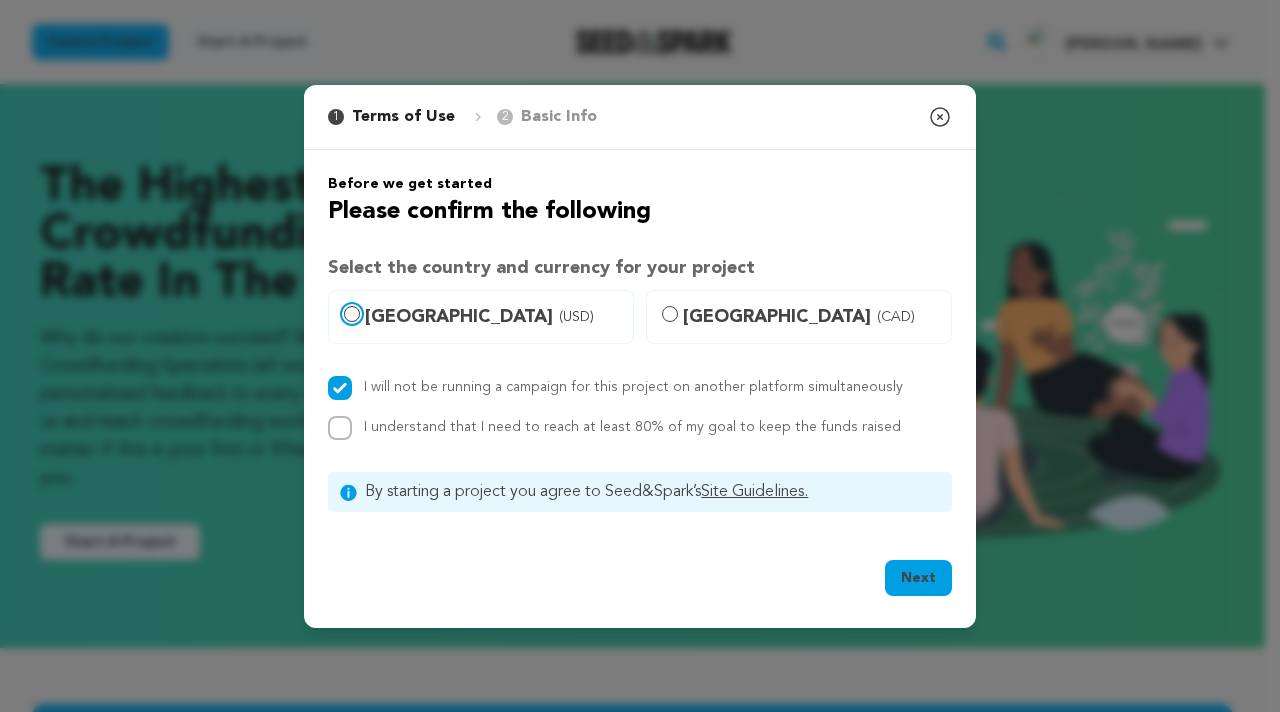 click on "United States
(USD)" at bounding box center [352, 314] 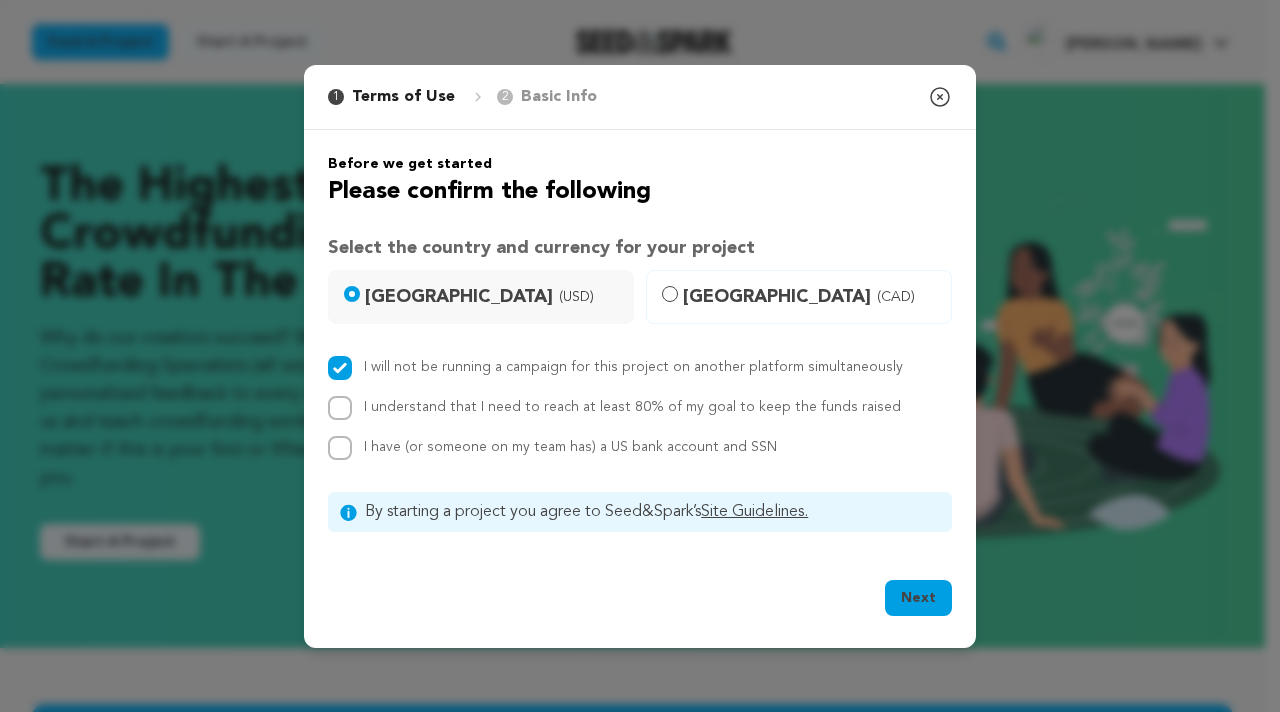 click on "United States
(USD)" at bounding box center [493, 297] 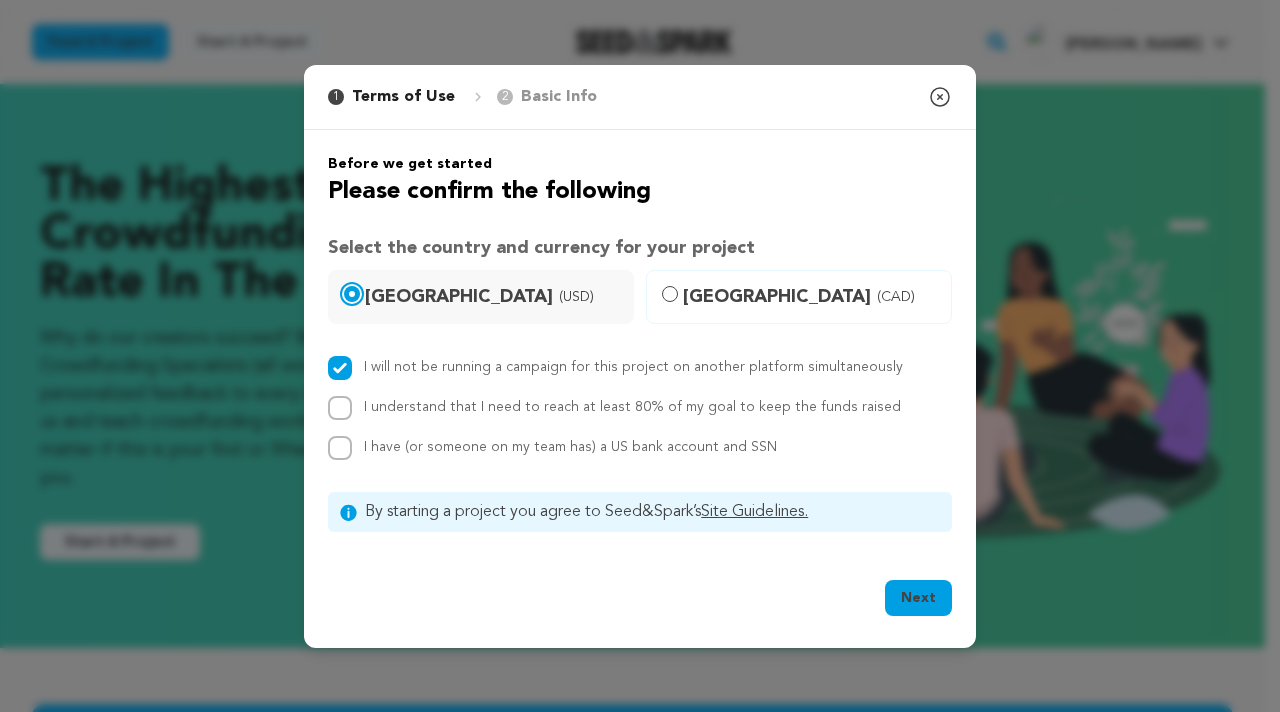 click on "United States
(USD)" at bounding box center (352, 294) 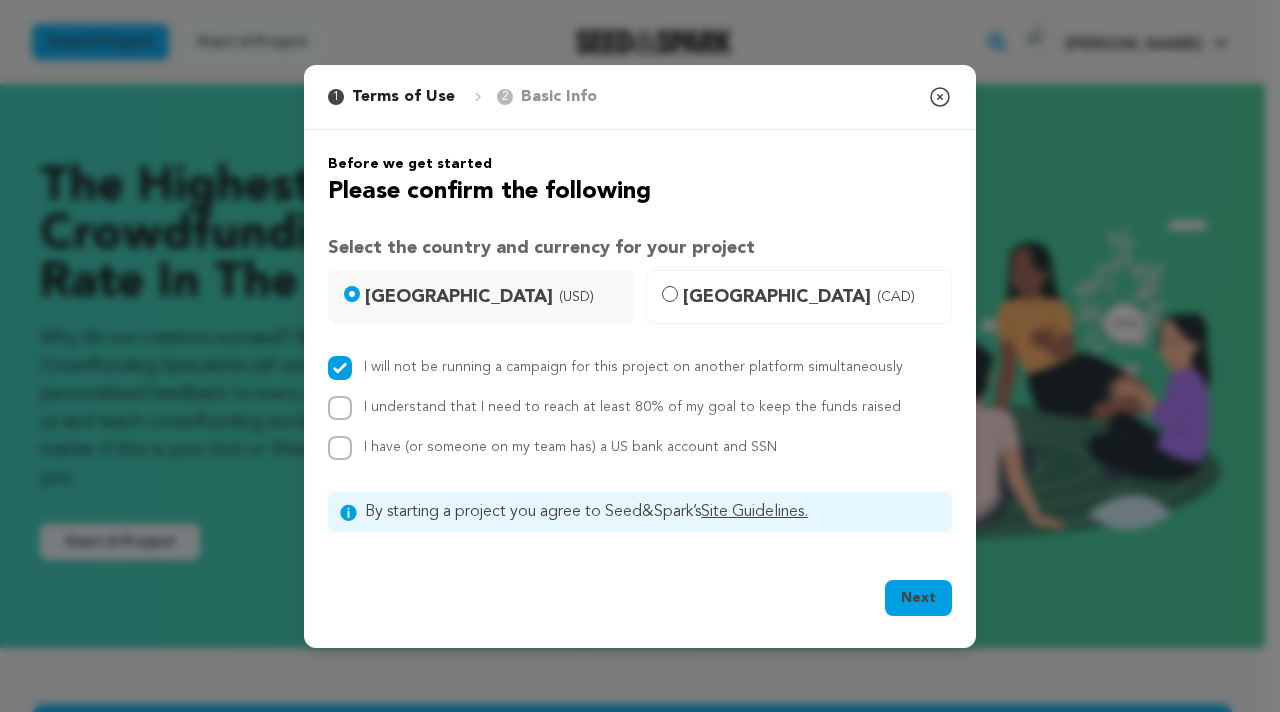 click on "United States
(USD)" at bounding box center [481, 297] 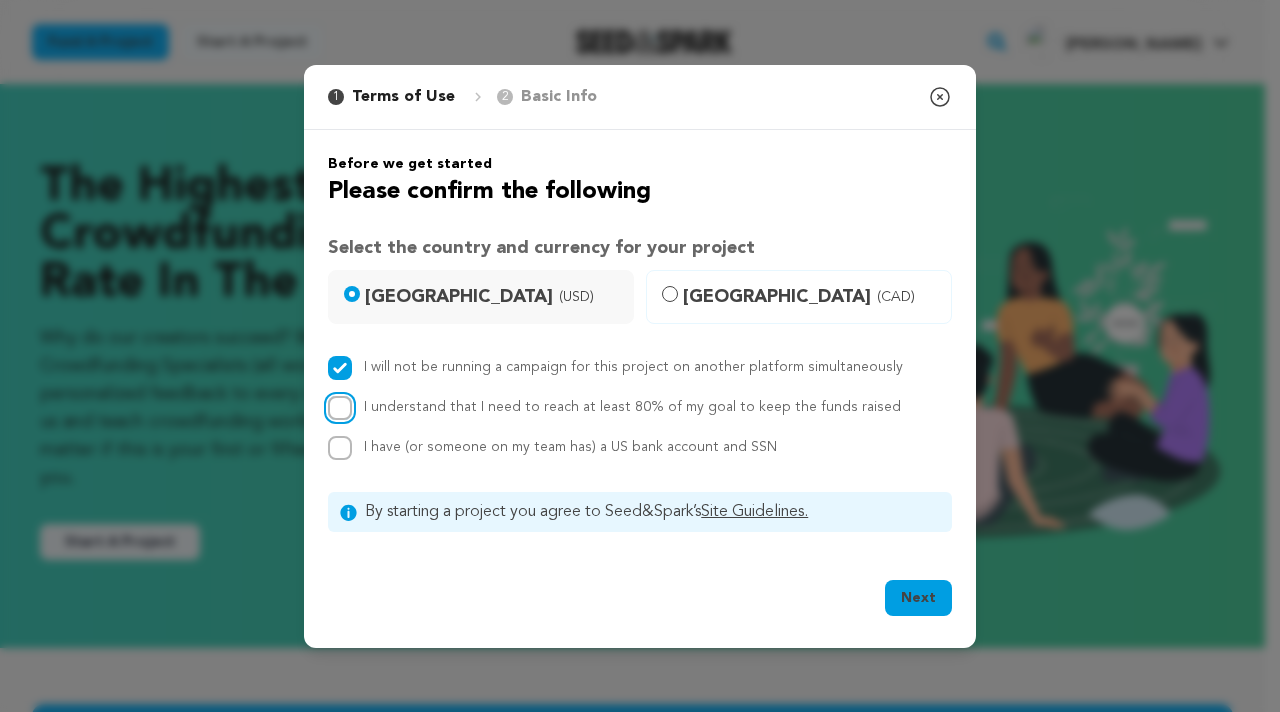 click on "I understand that I need to reach at least 80% of my goal to keep the
funds raised" at bounding box center [340, 408] 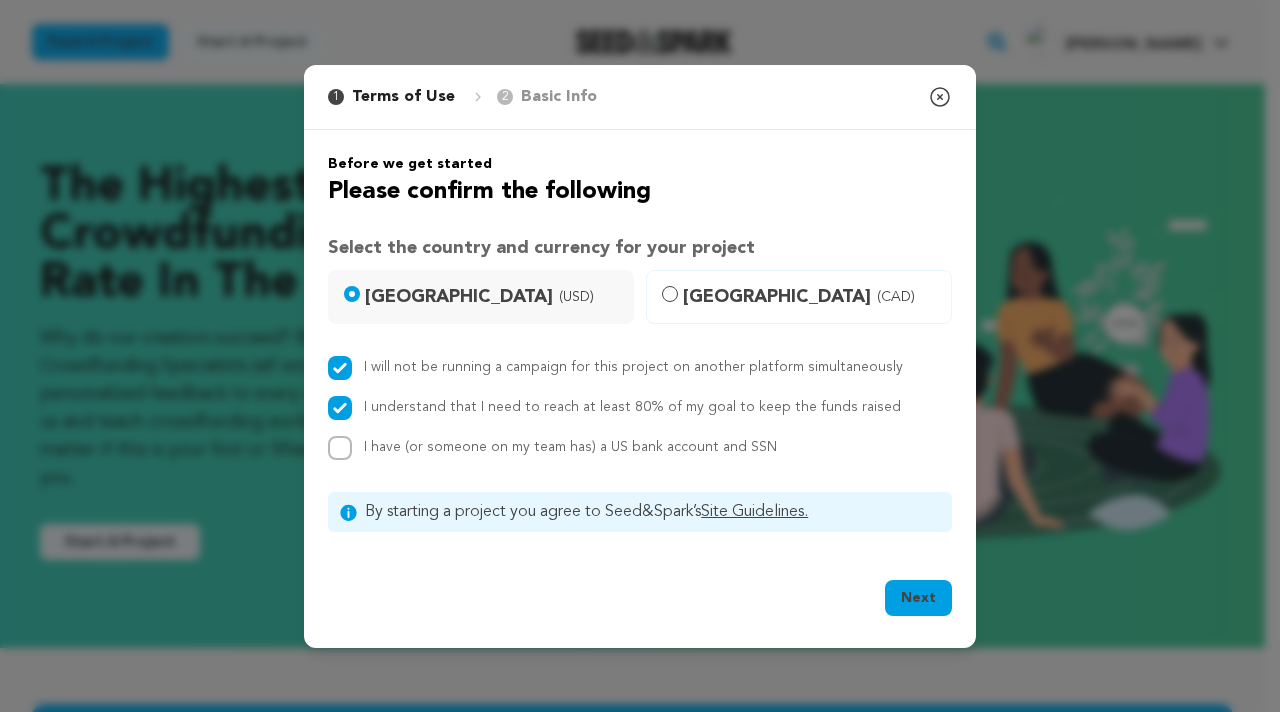 click on "Next" at bounding box center (918, 598) 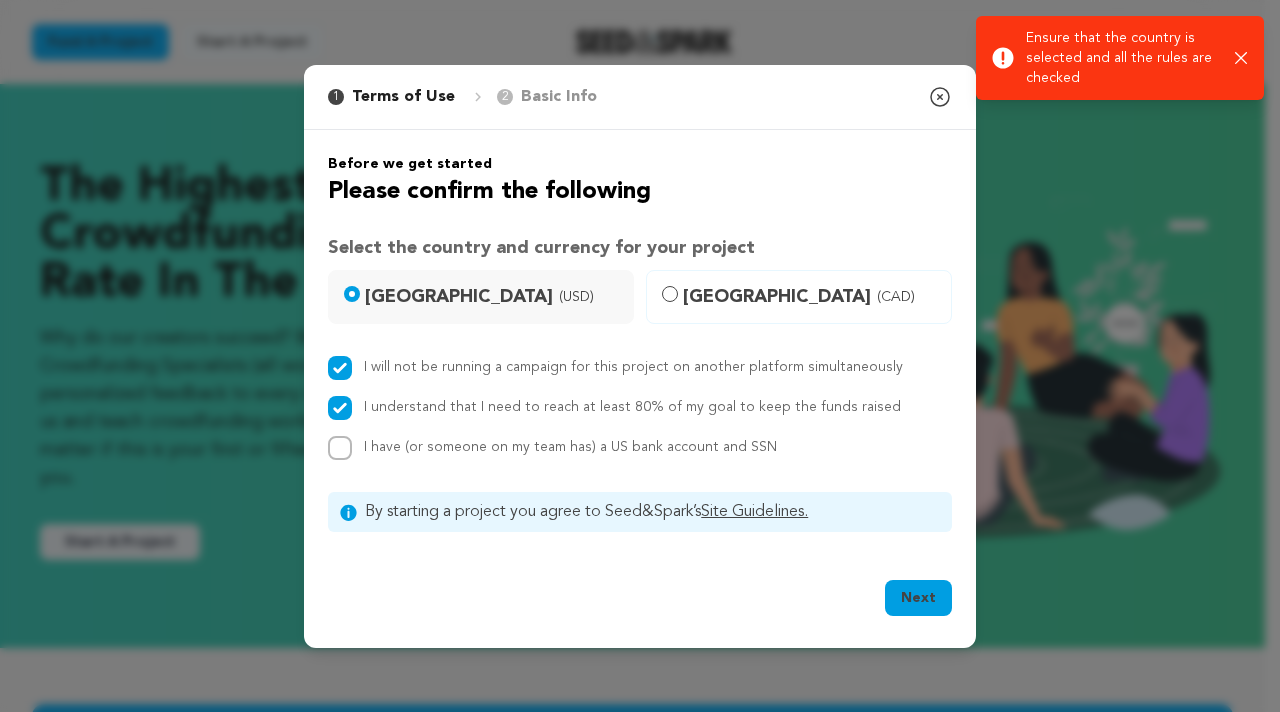 click 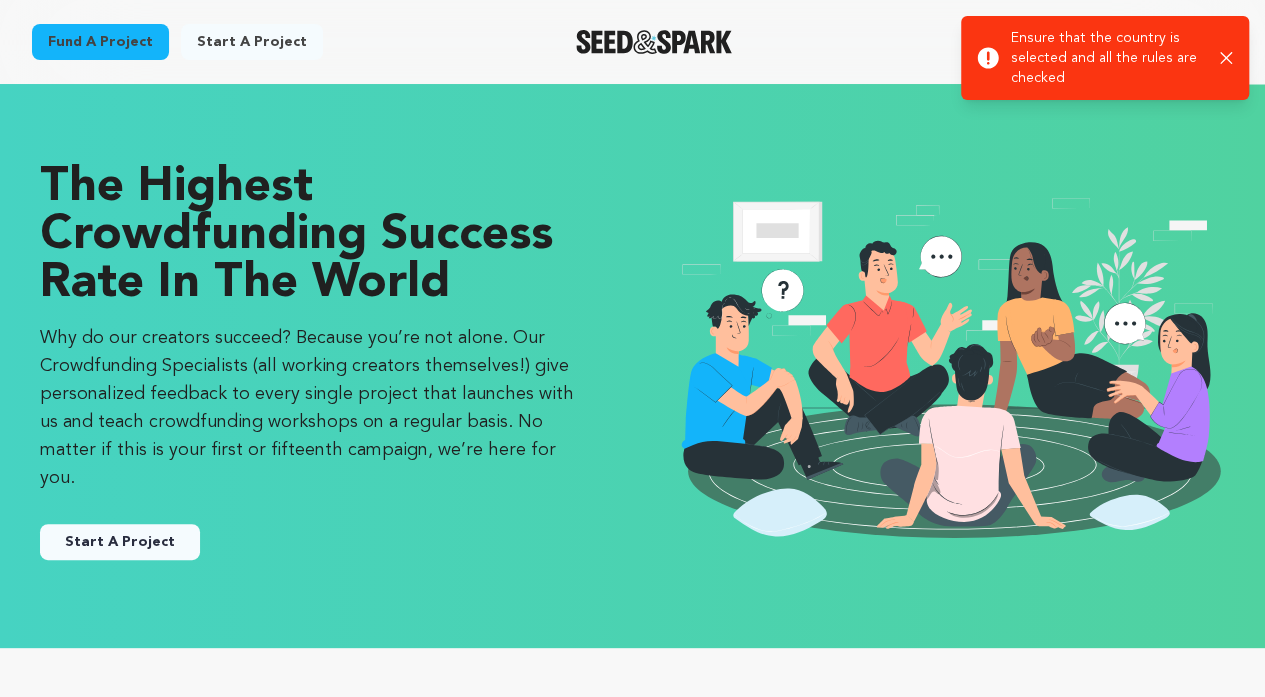 click 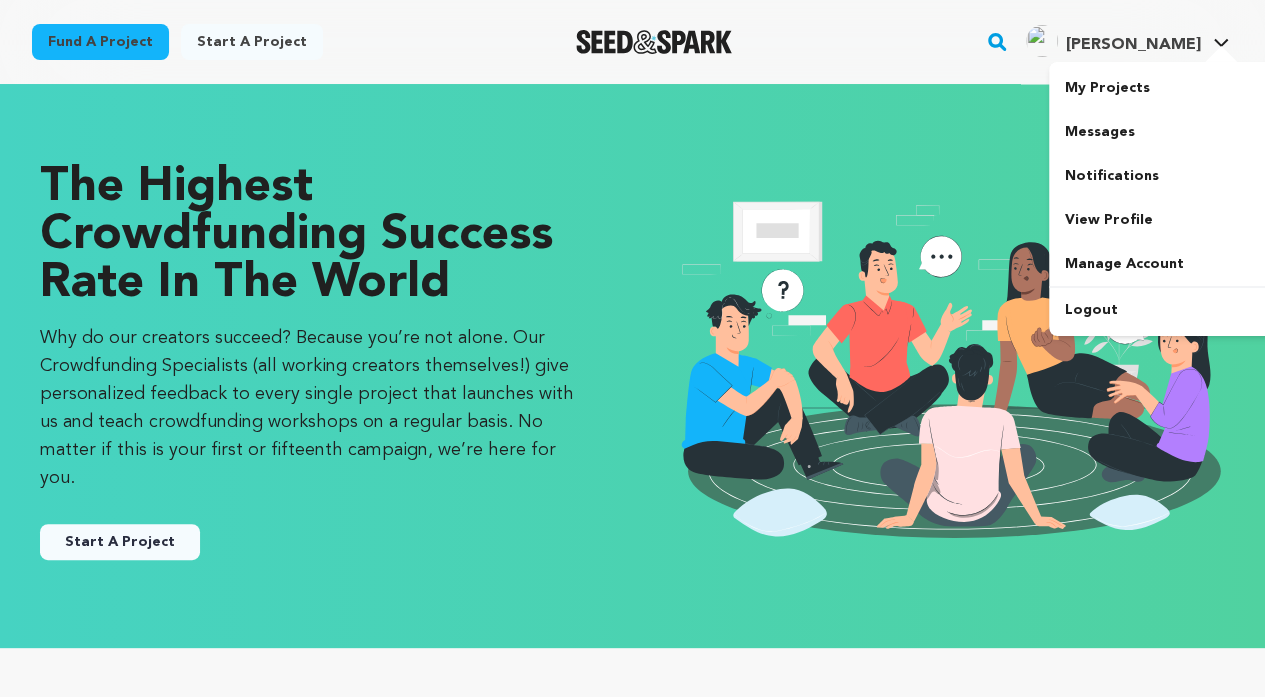 click at bounding box center (1221, 56) 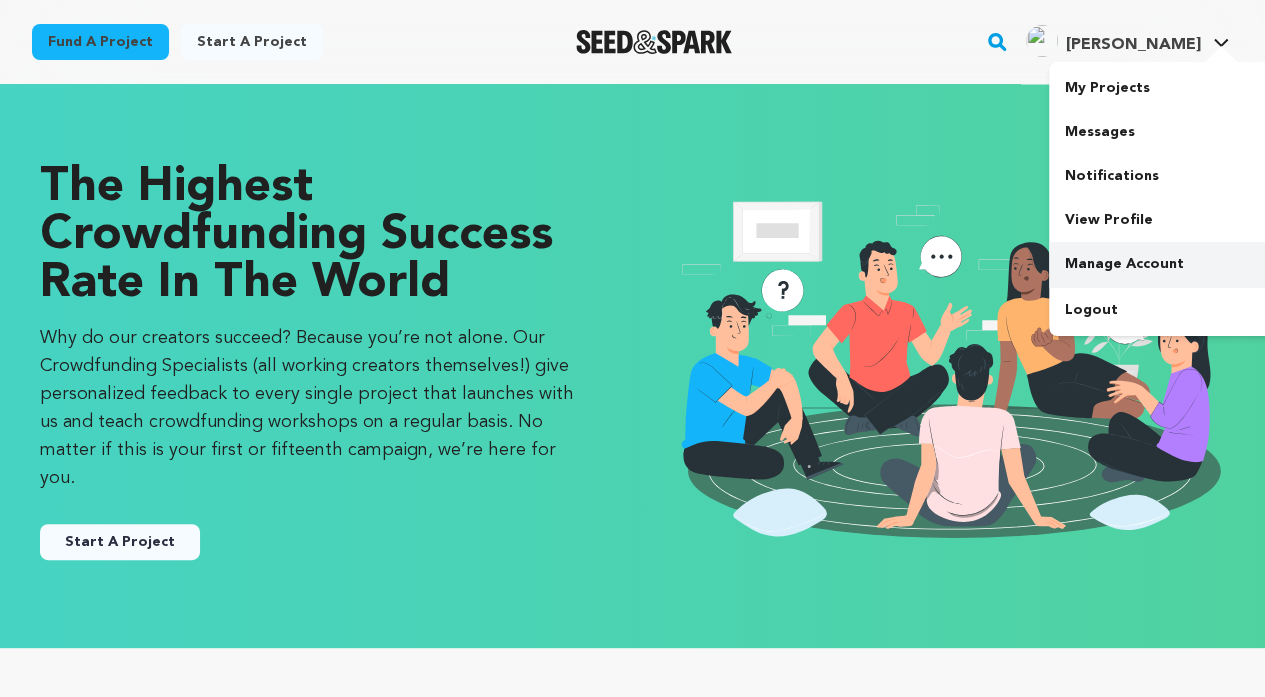 click on "Manage Account" at bounding box center [1161, 264] 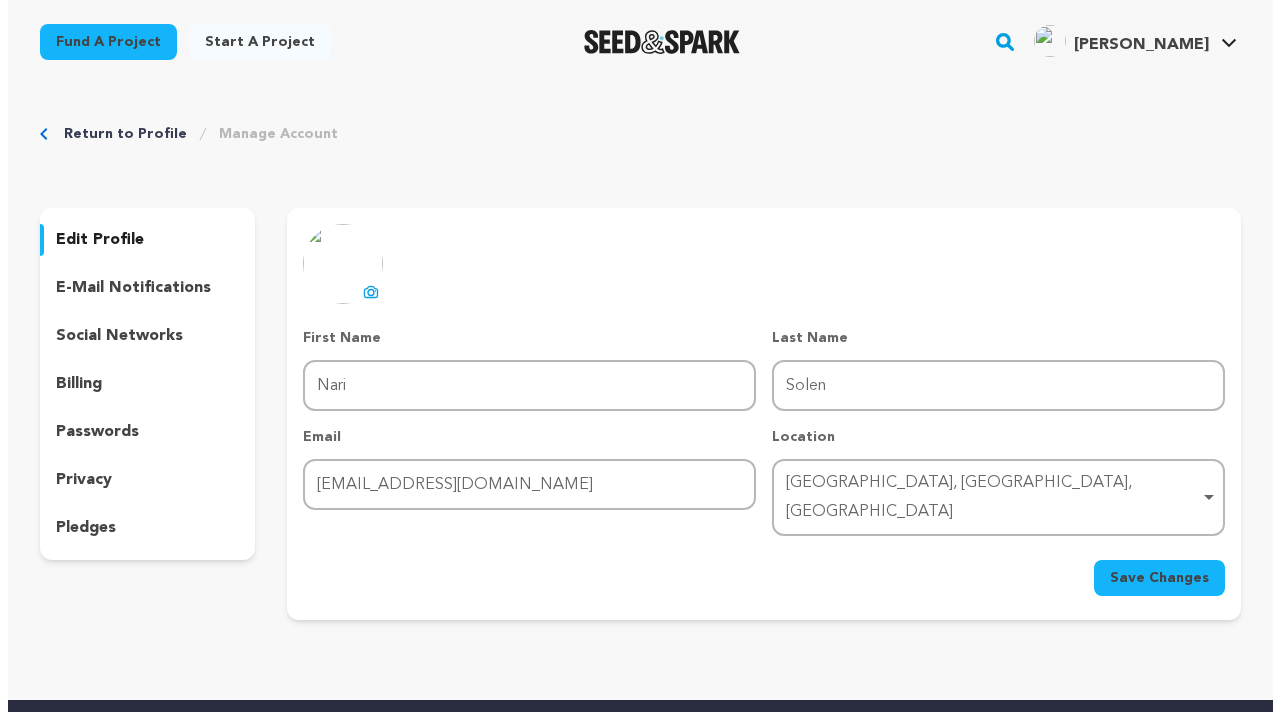 scroll, scrollTop: 0, scrollLeft: 0, axis: both 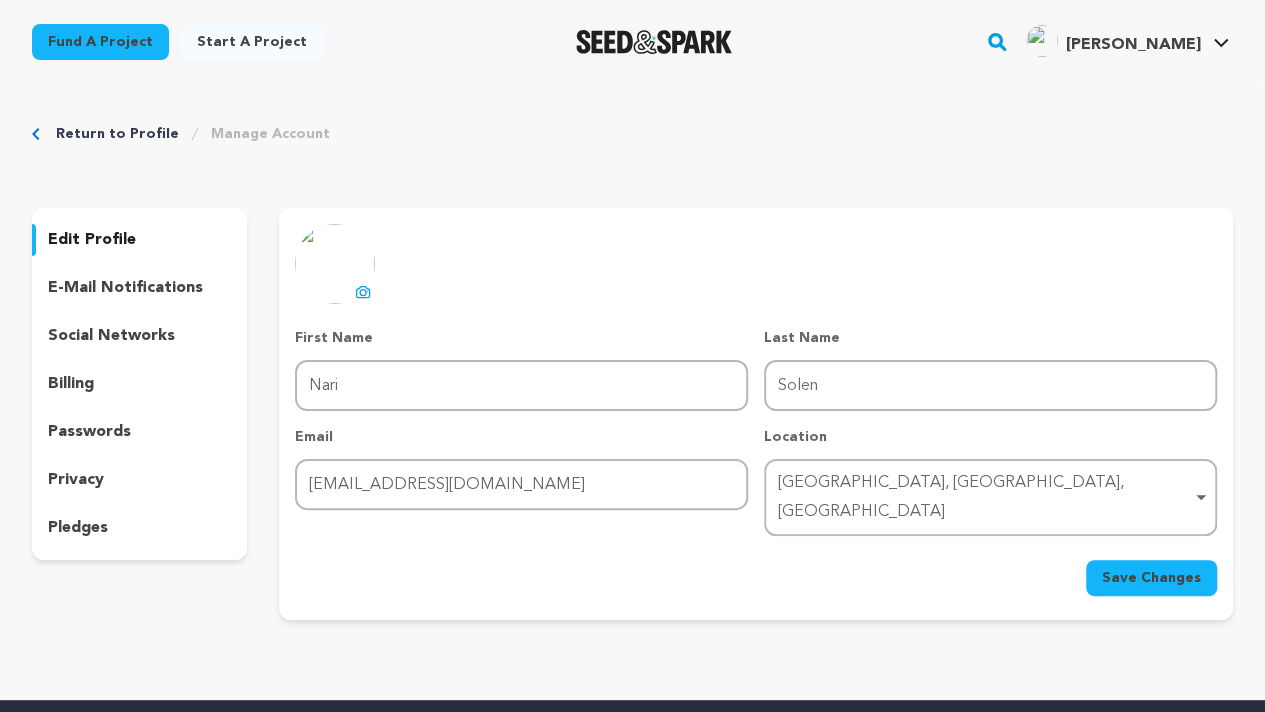 click on "privacy" at bounding box center (139, 480) 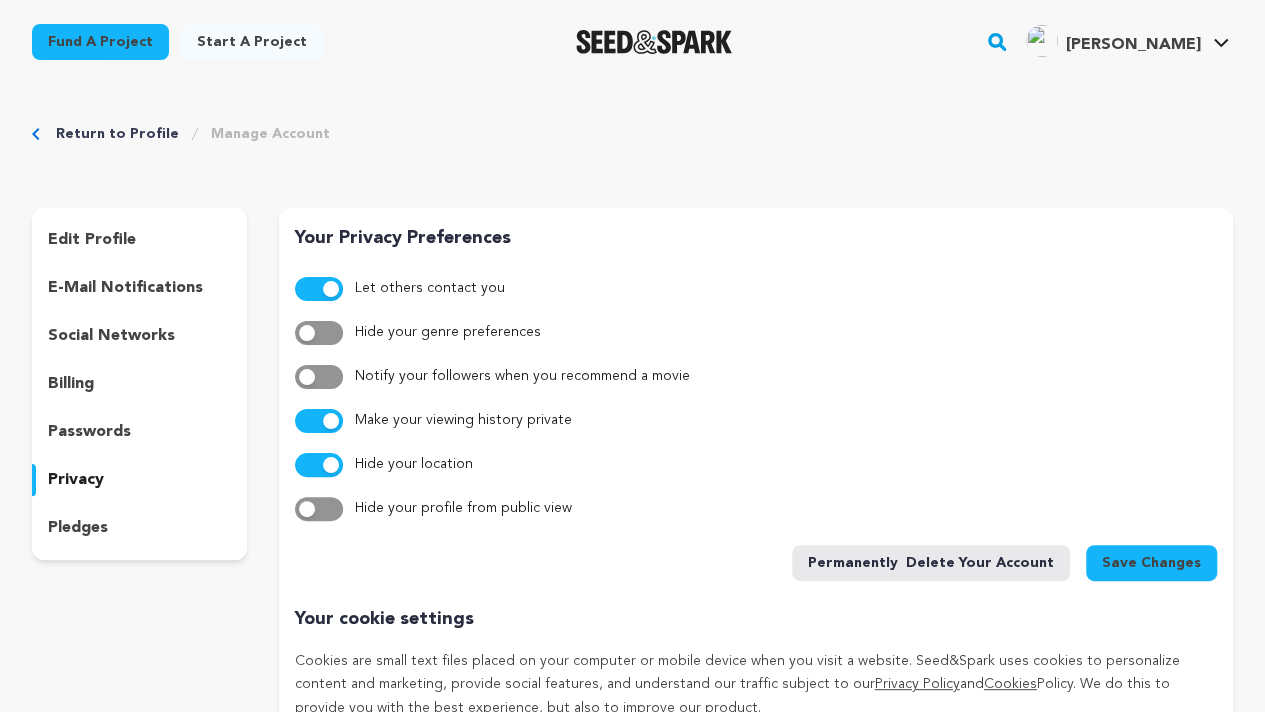 click on "Permanently  delete your account" at bounding box center [931, 563] 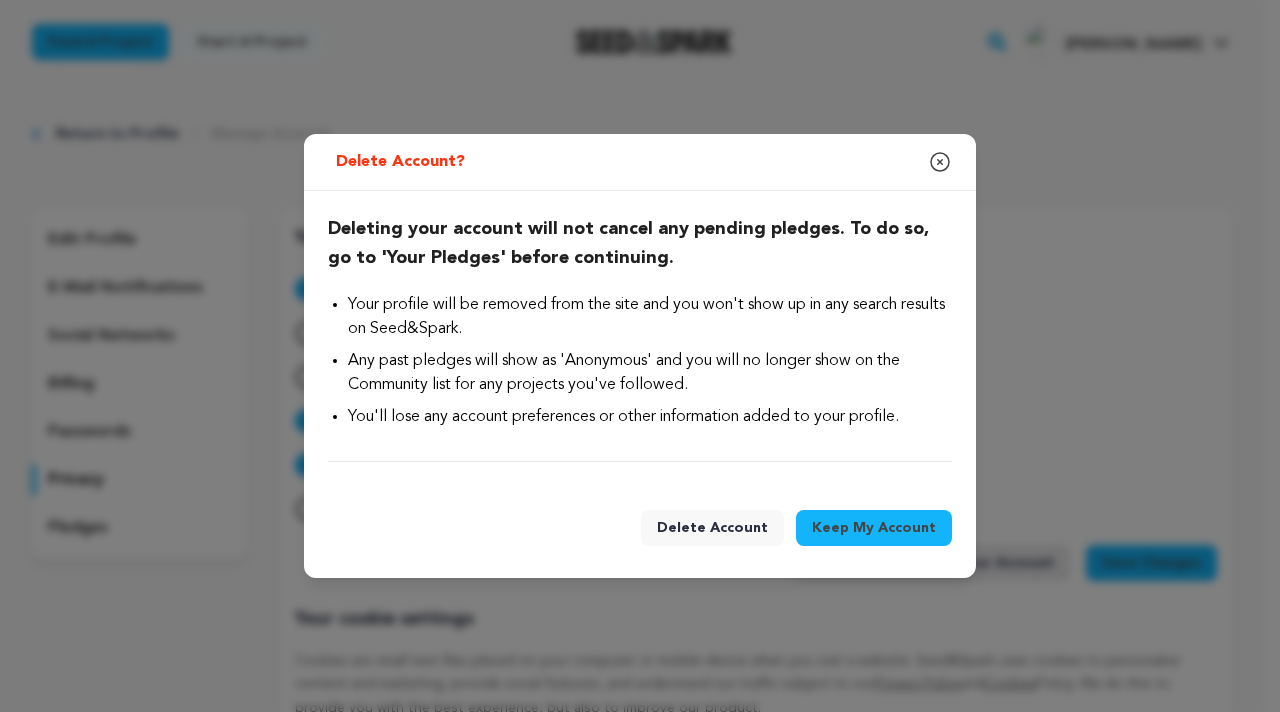click on "Delete Account" at bounding box center (712, 528) 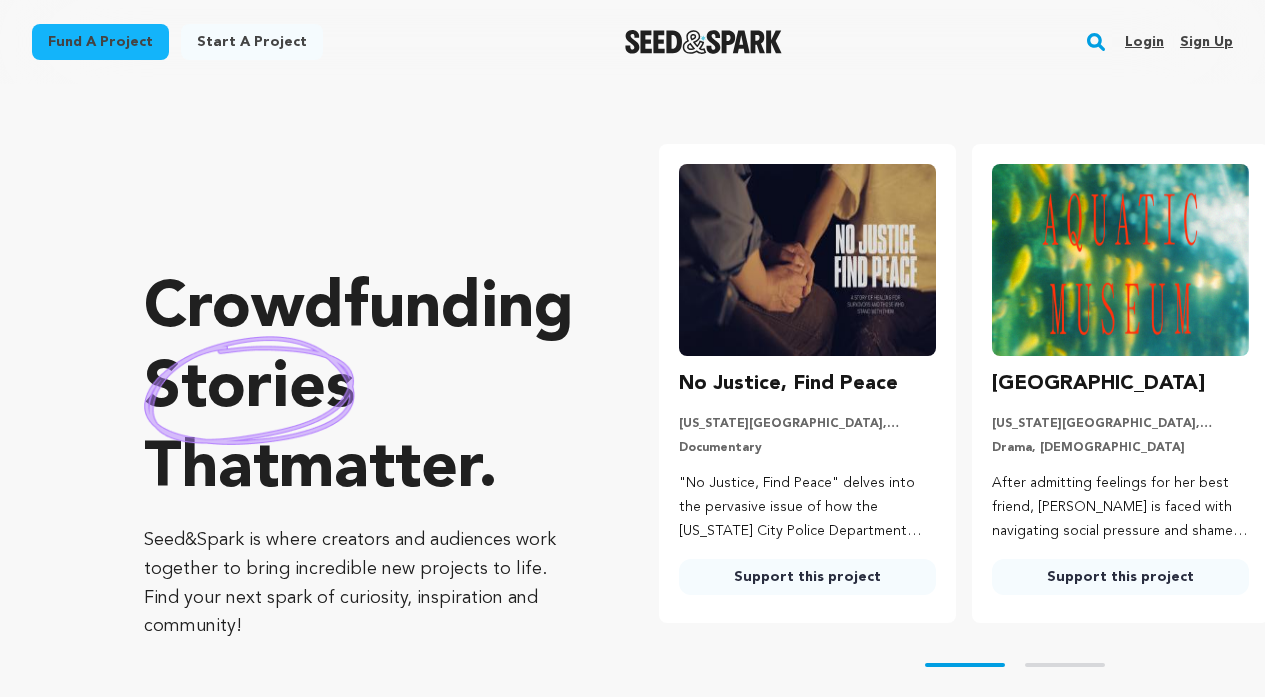 scroll, scrollTop: 0, scrollLeft: 0, axis: both 